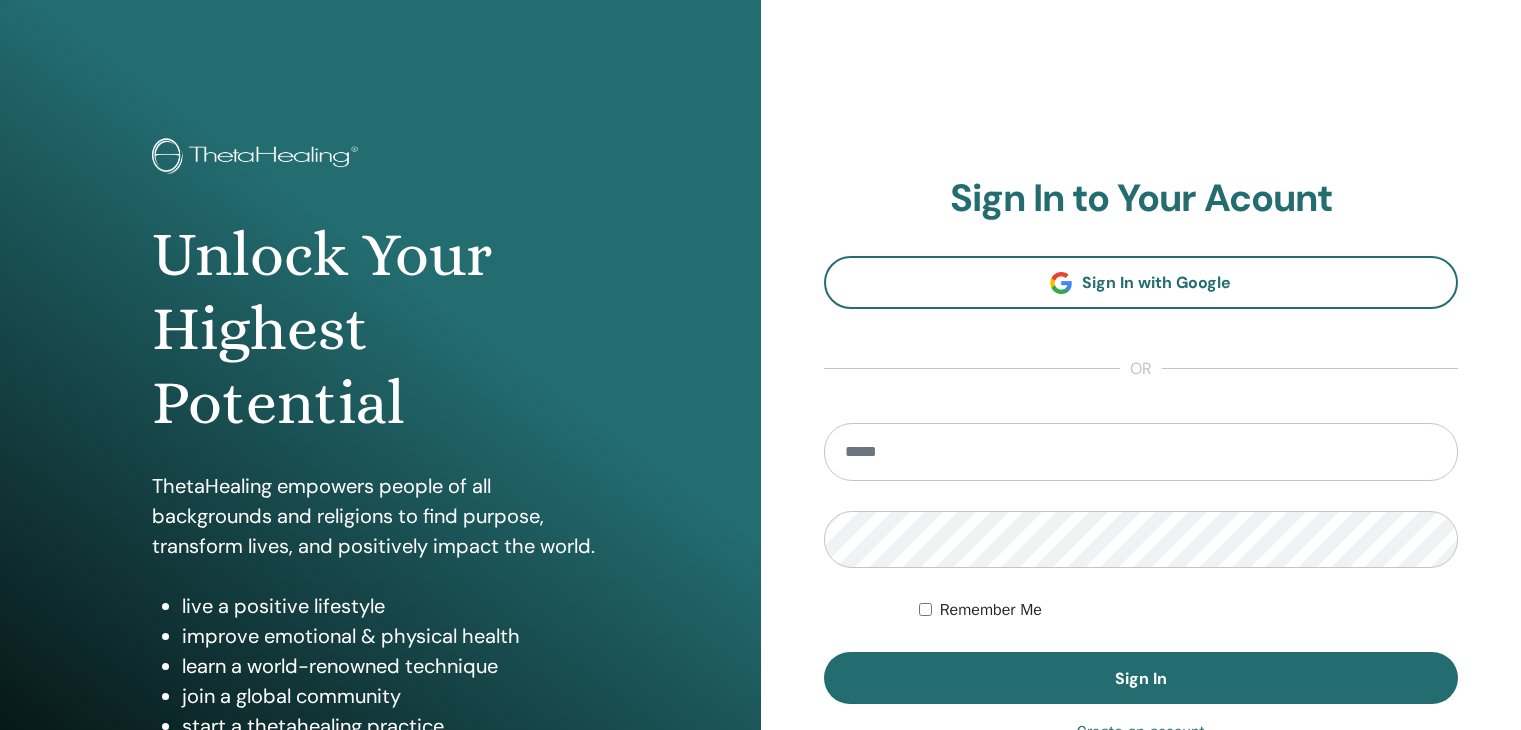 scroll, scrollTop: 0, scrollLeft: 0, axis: both 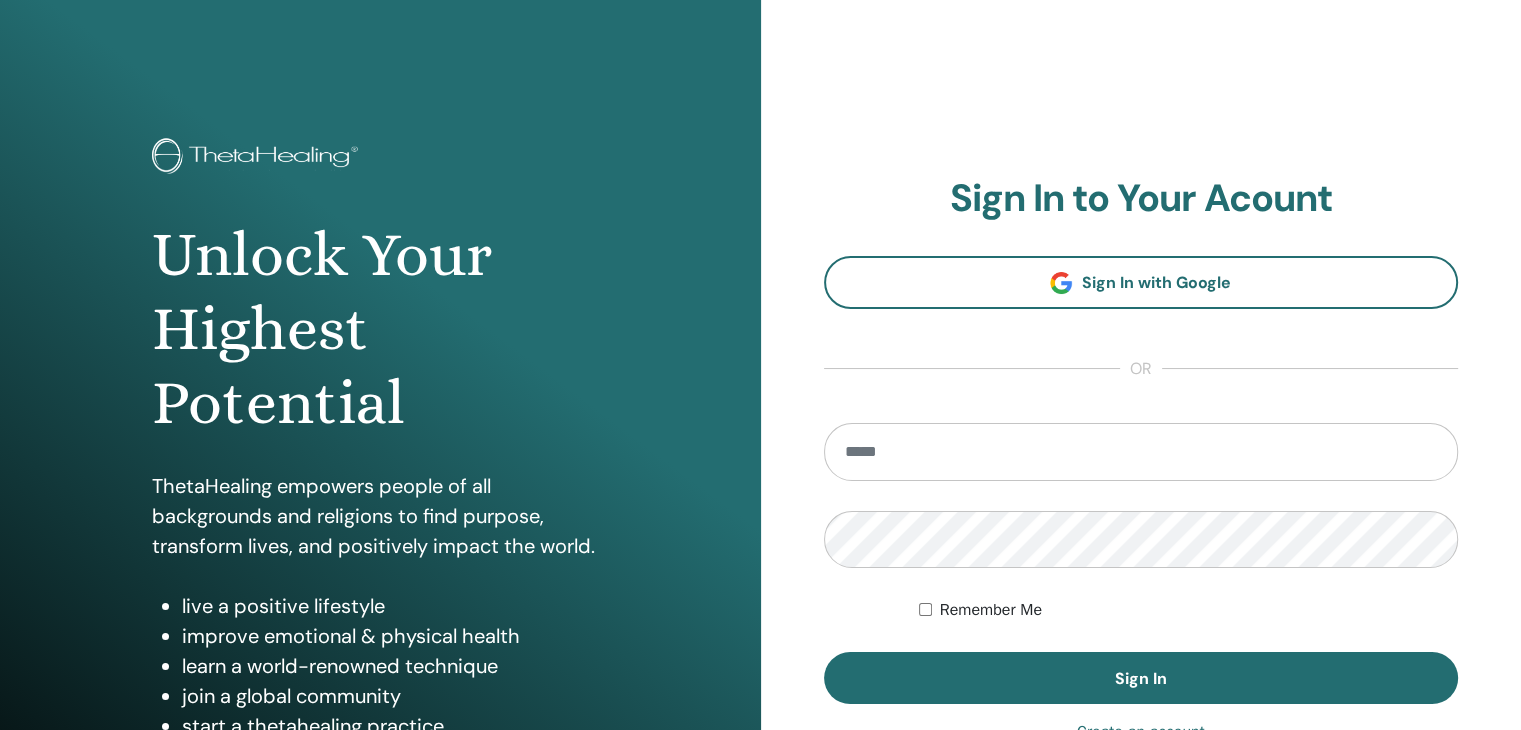 click at bounding box center [1141, 452] 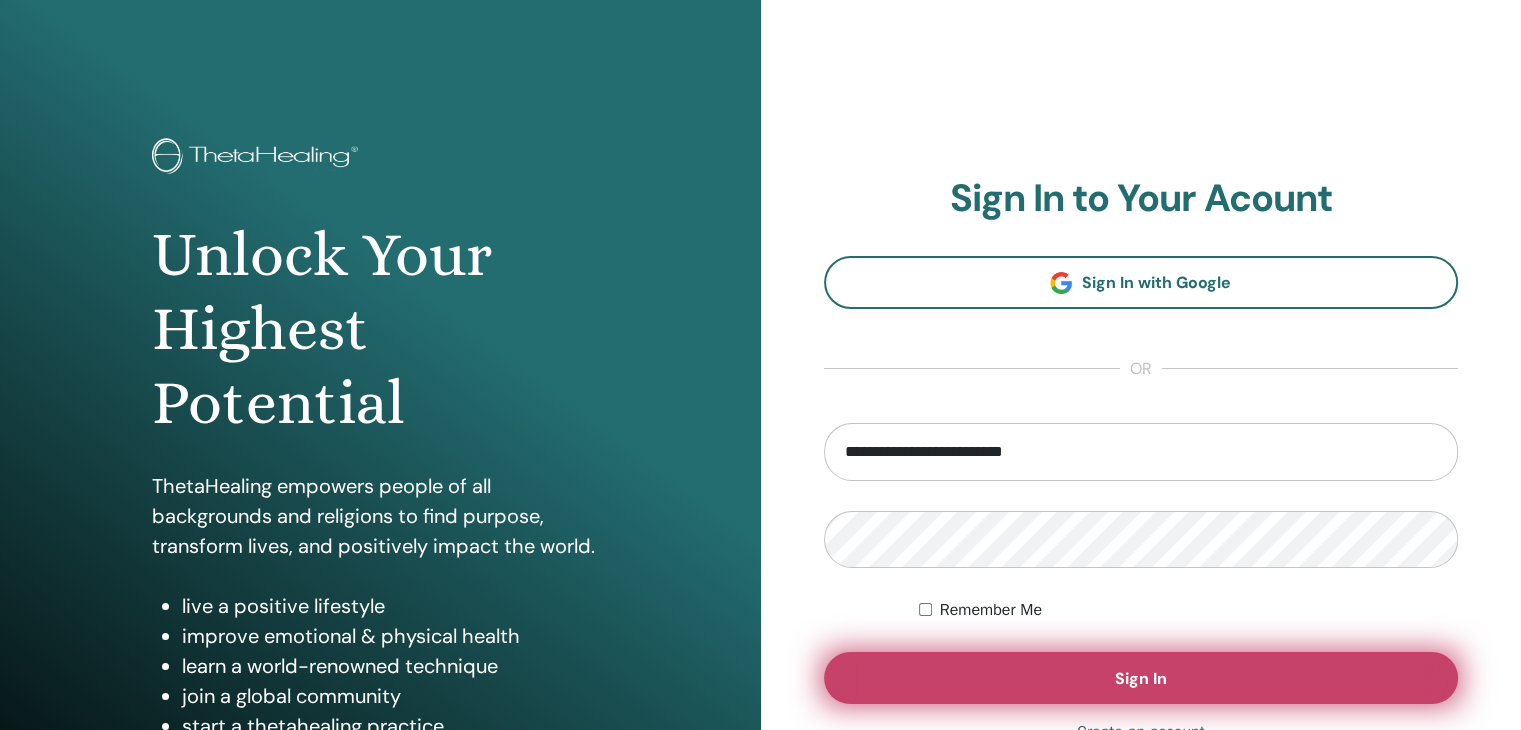 click on "Sign In" at bounding box center (1141, 678) 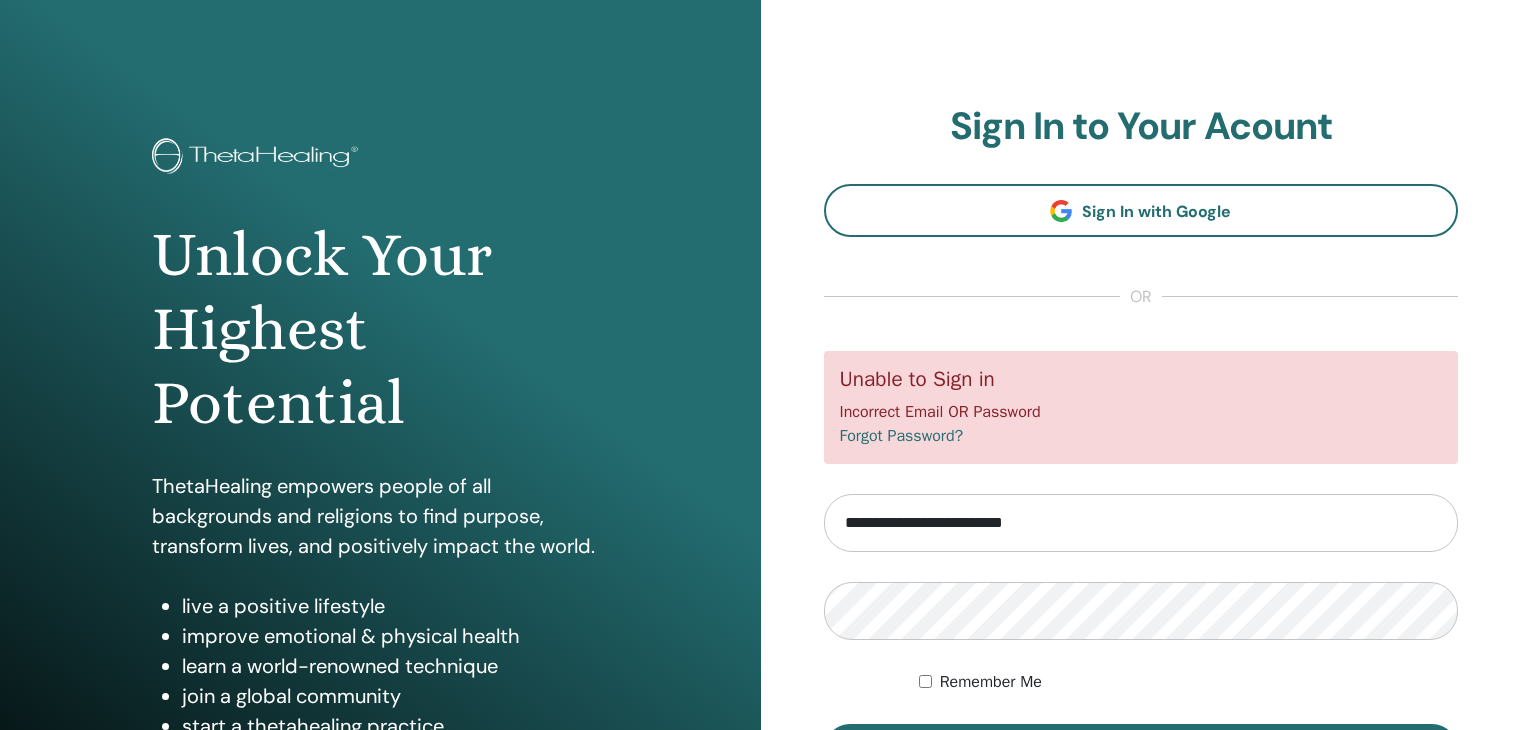 scroll, scrollTop: 0, scrollLeft: 0, axis: both 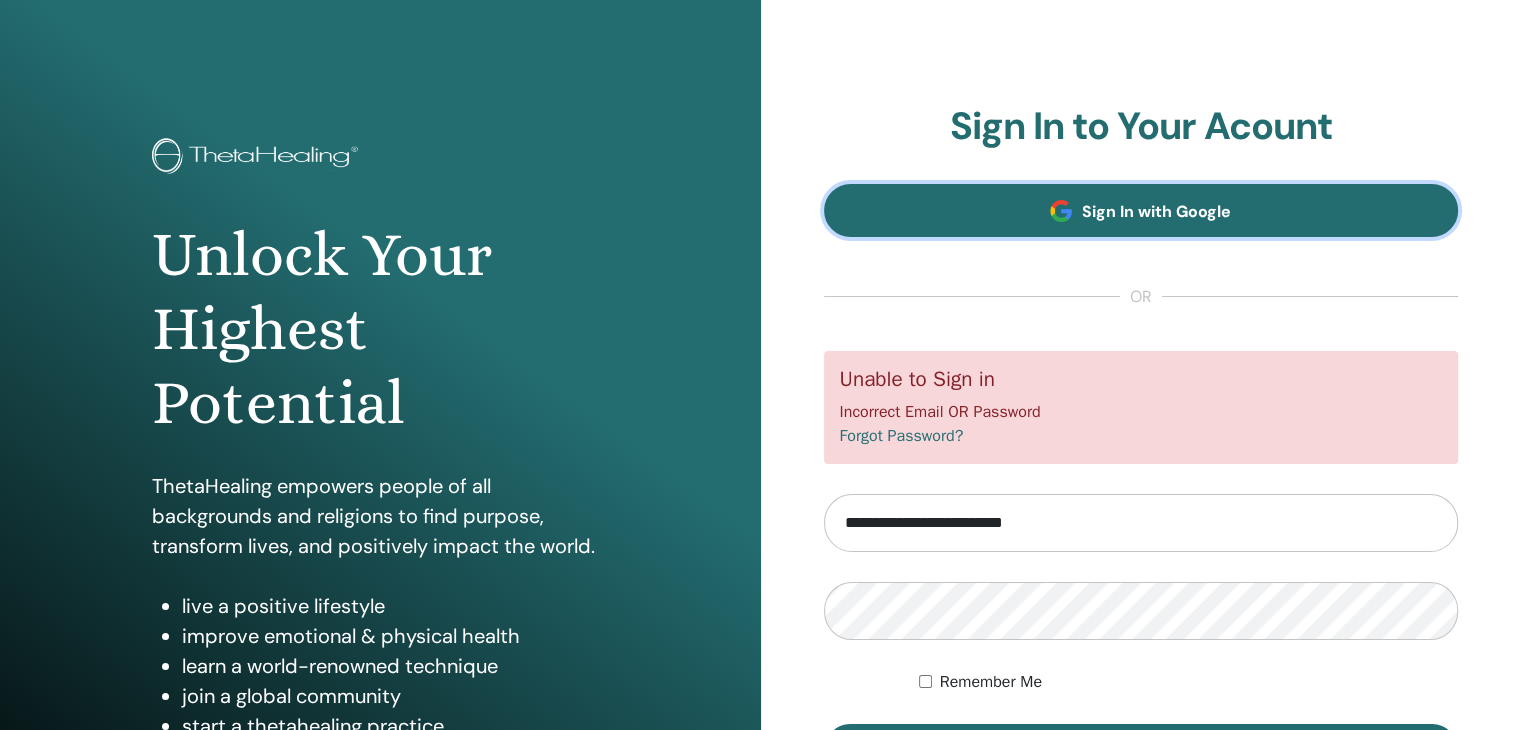 click at bounding box center (1061, 211) 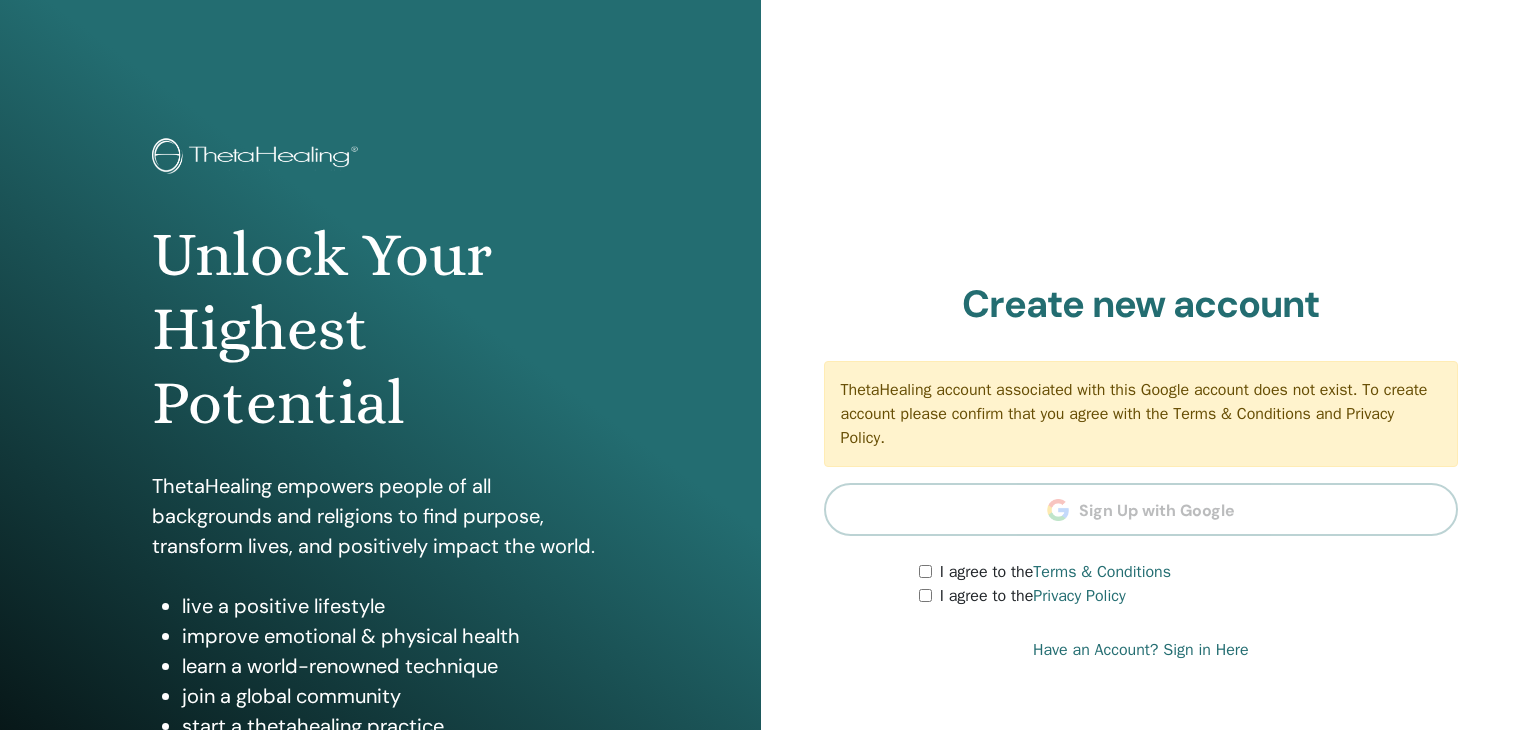 scroll, scrollTop: 0, scrollLeft: 0, axis: both 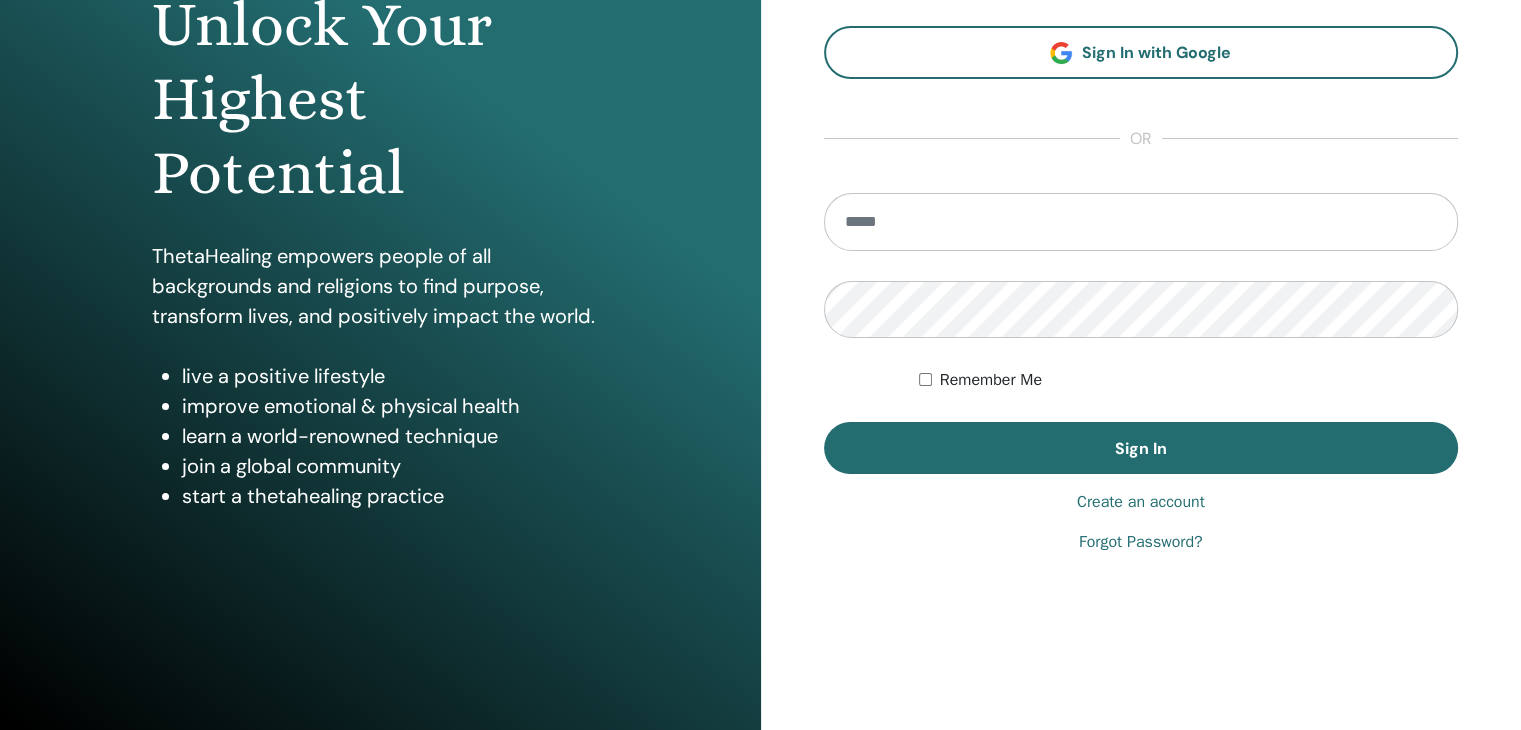 click at bounding box center (1280, 462) 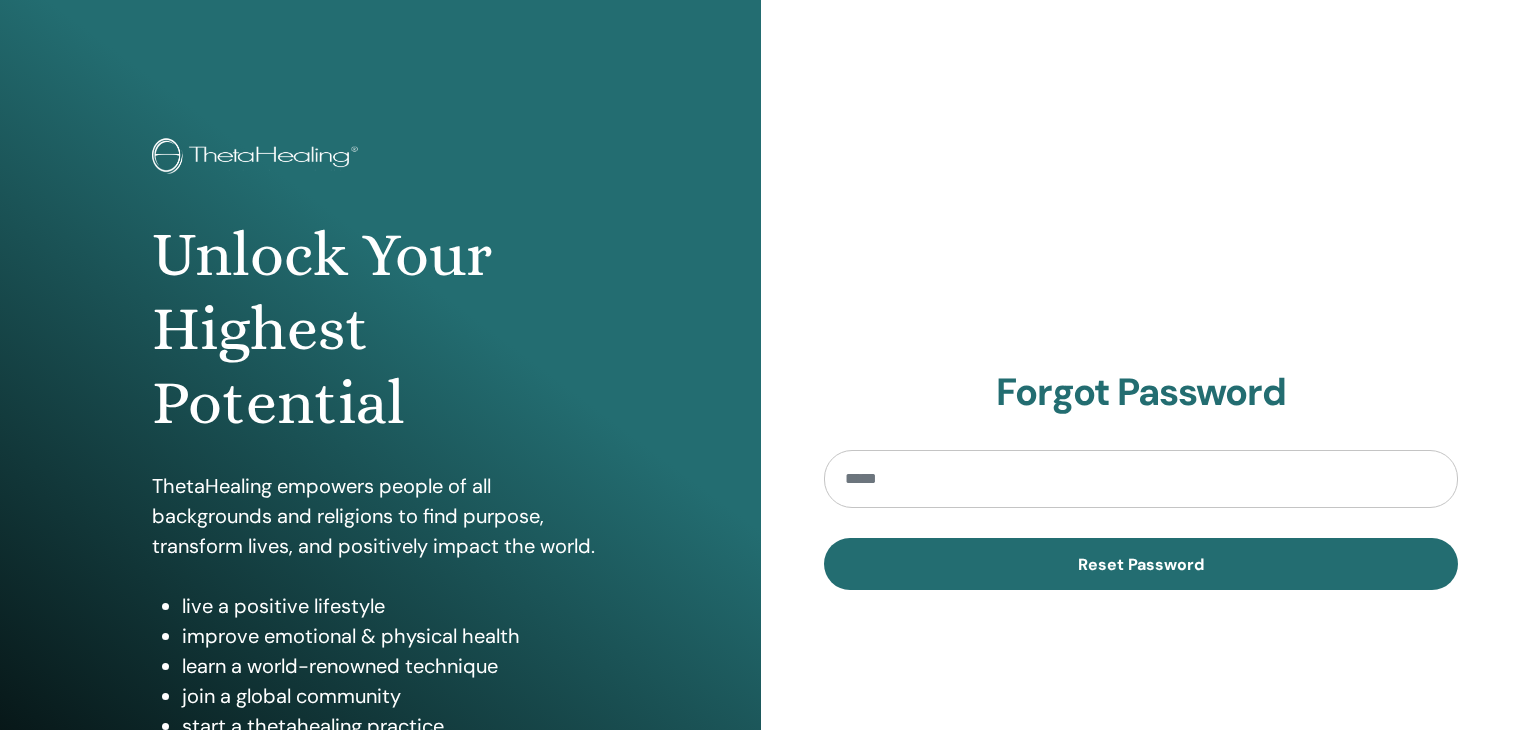 scroll, scrollTop: 0, scrollLeft: 0, axis: both 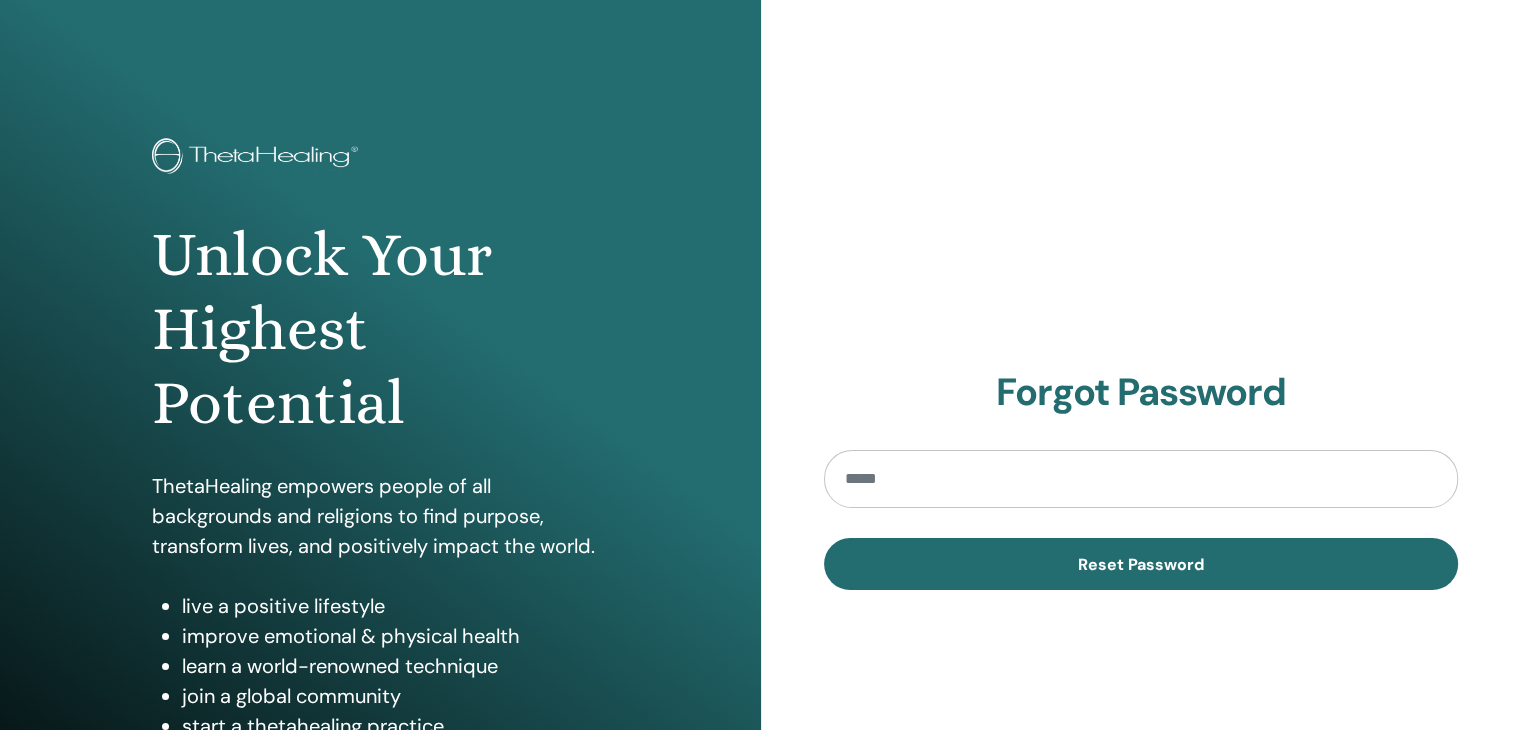 type on "*" 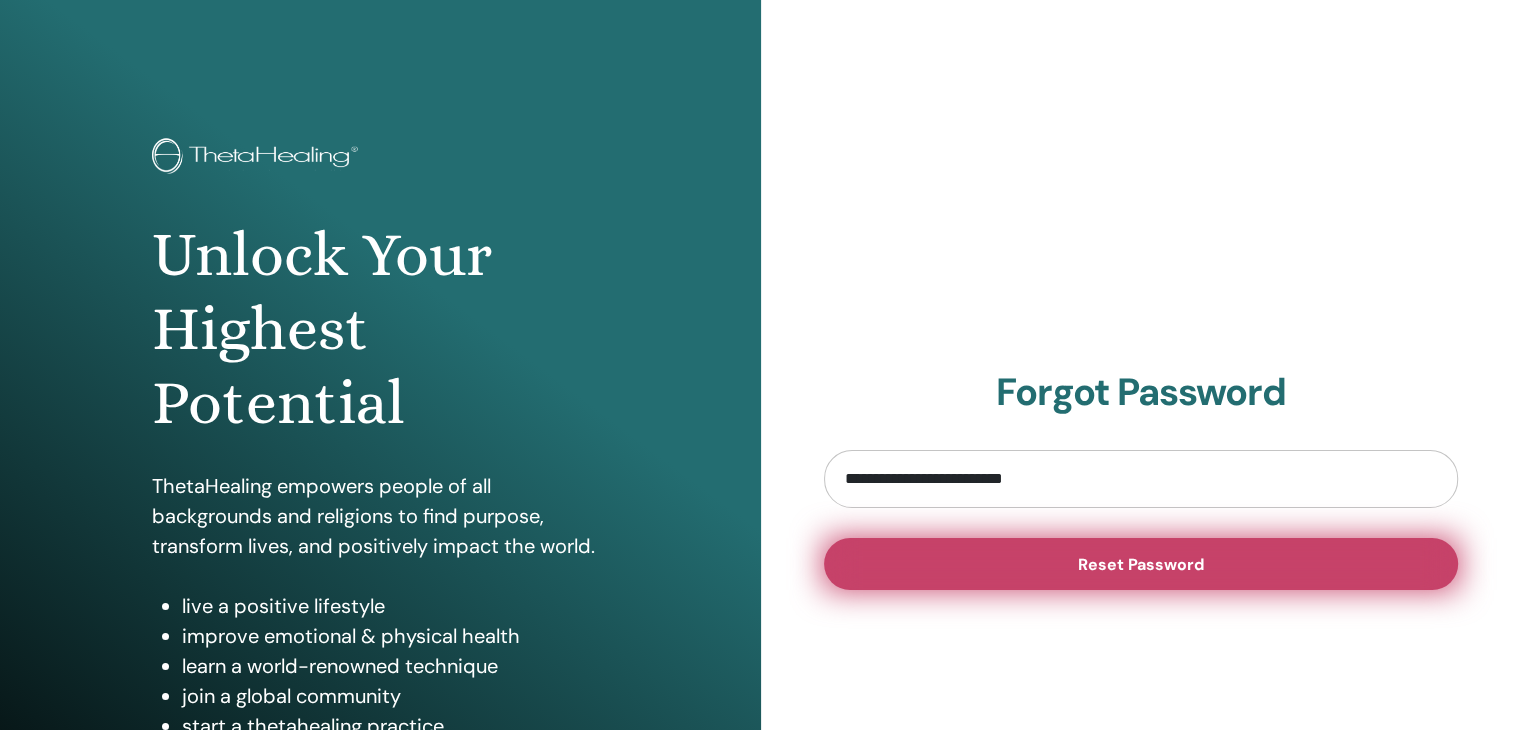 type on "**********" 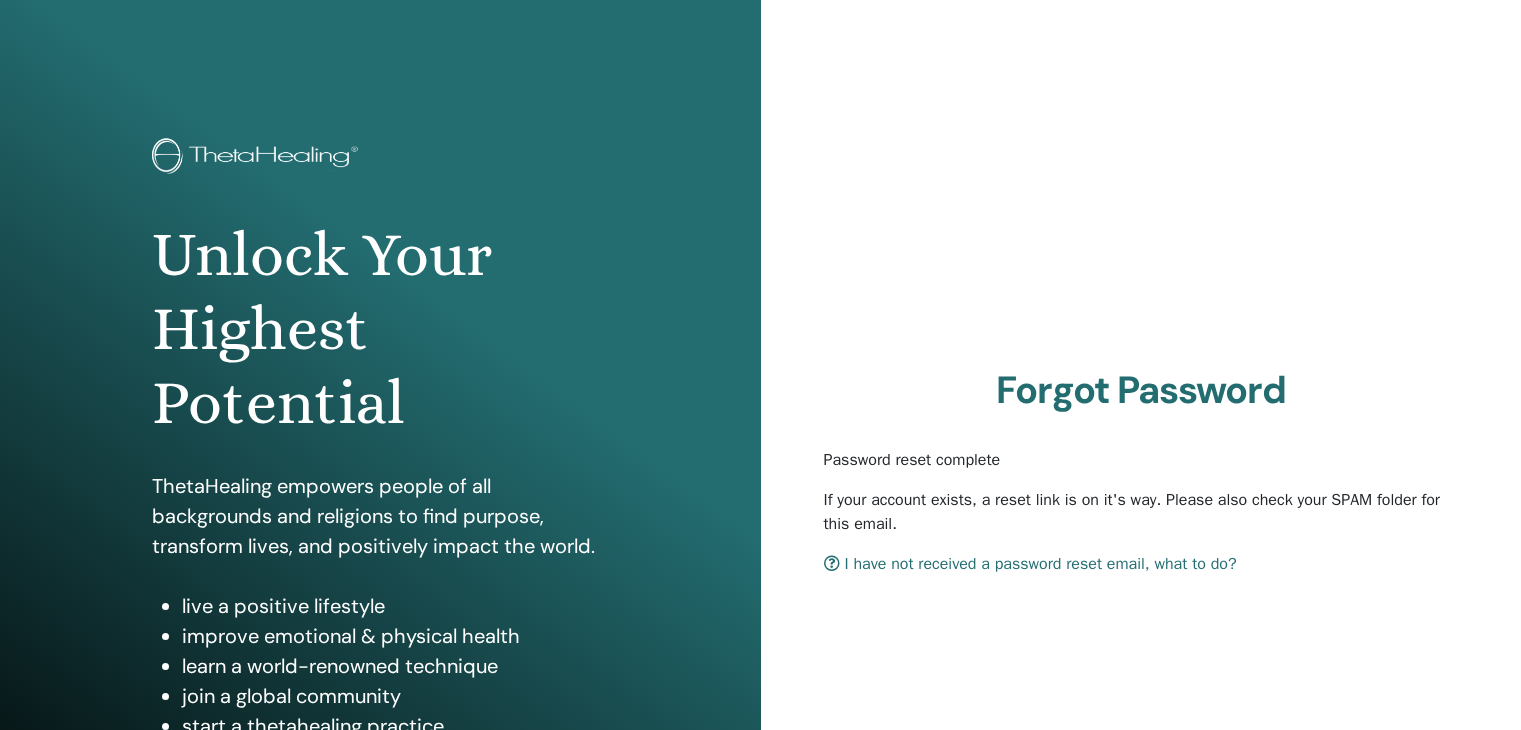 scroll, scrollTop: 0, scrollLeft: 0, axis: both 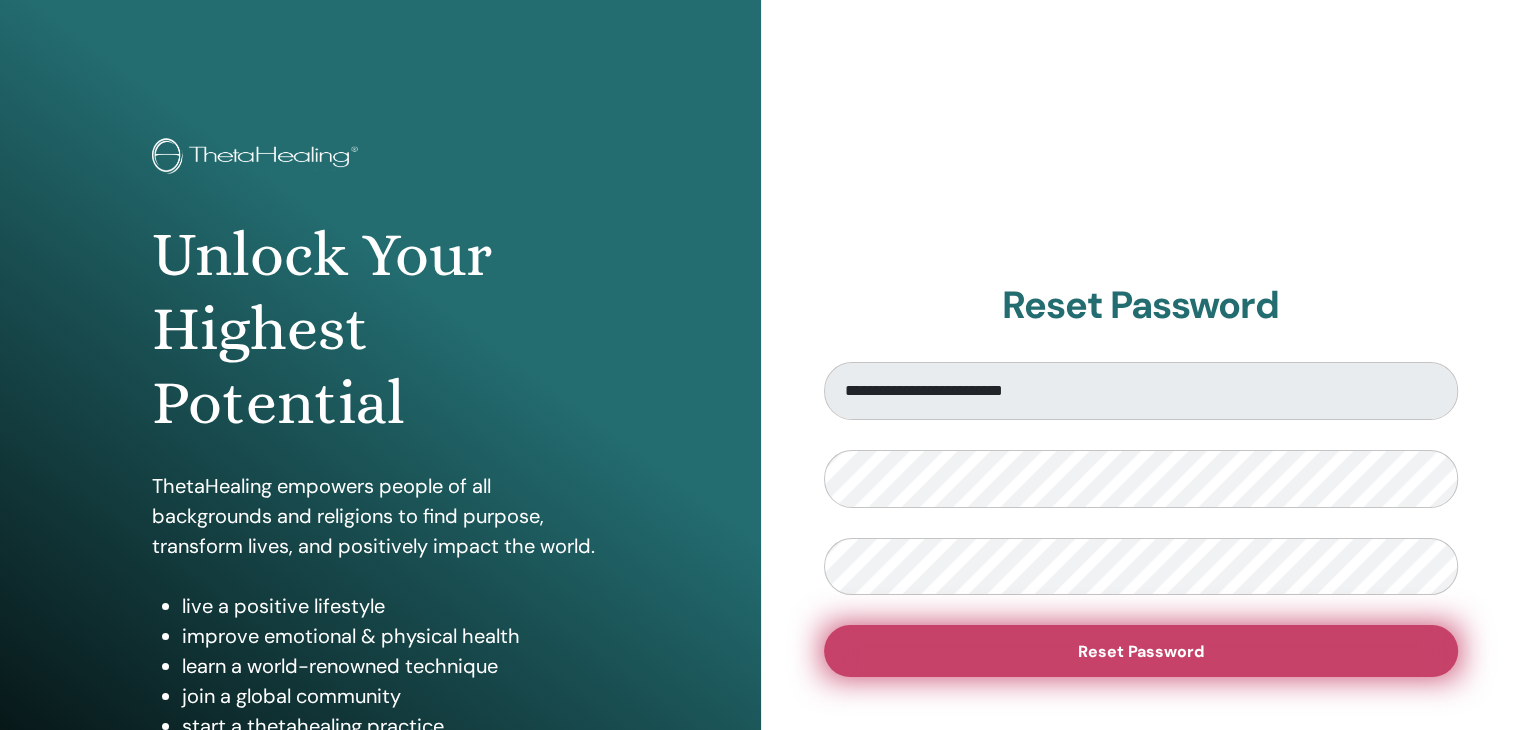 click on "Reset Password" at bounding box center [1141, 651] 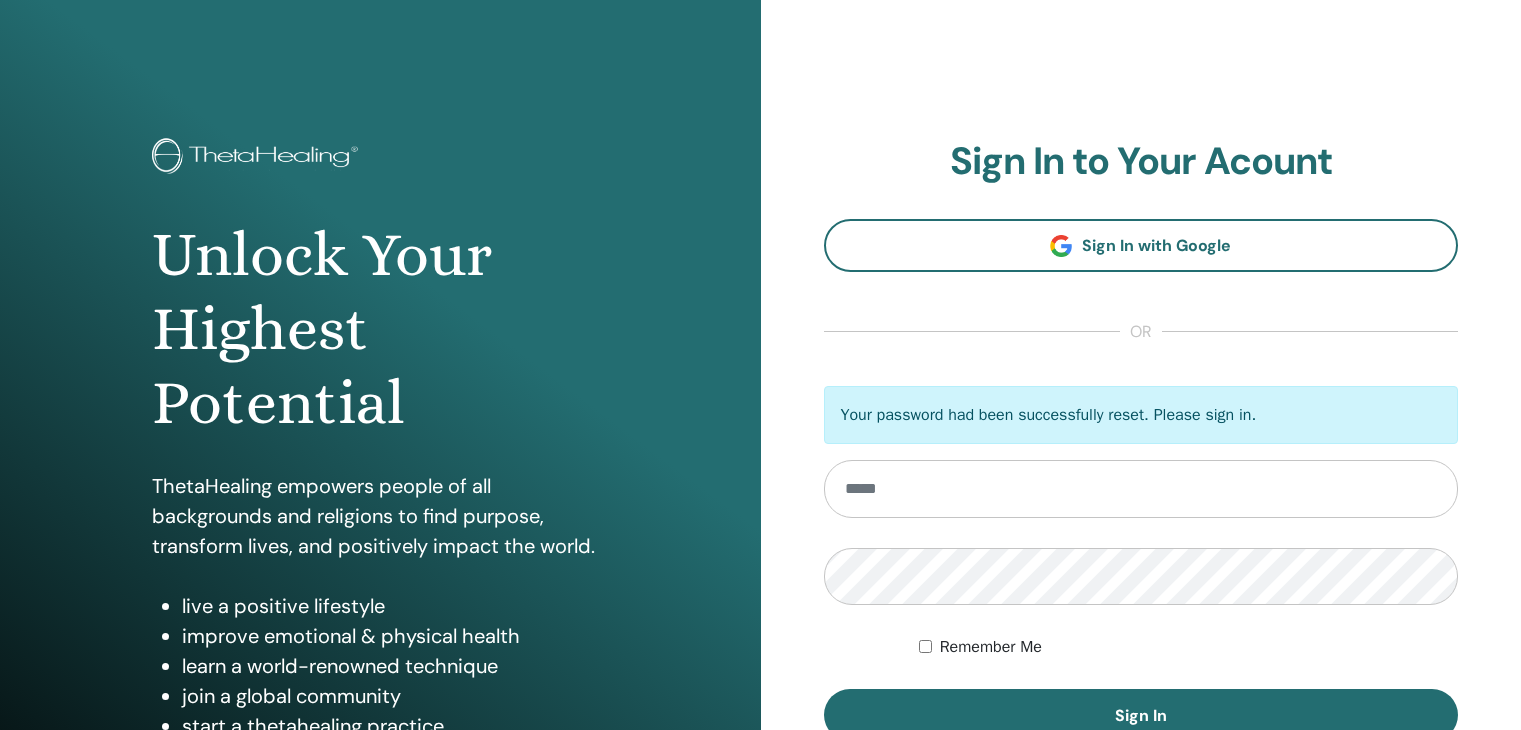 scroll, scrollTop: 0, scrollLeft: 0, axis: both 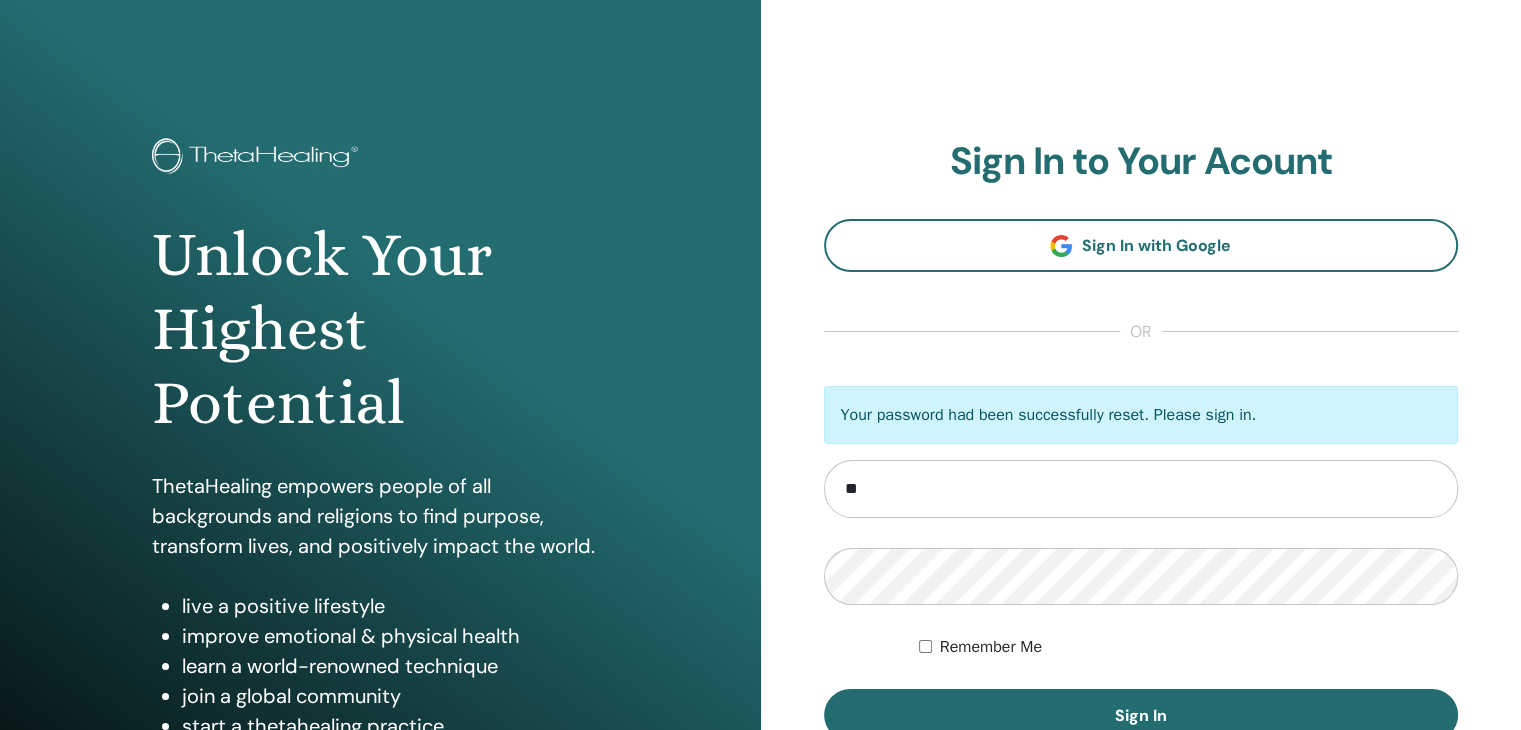type on "**********" 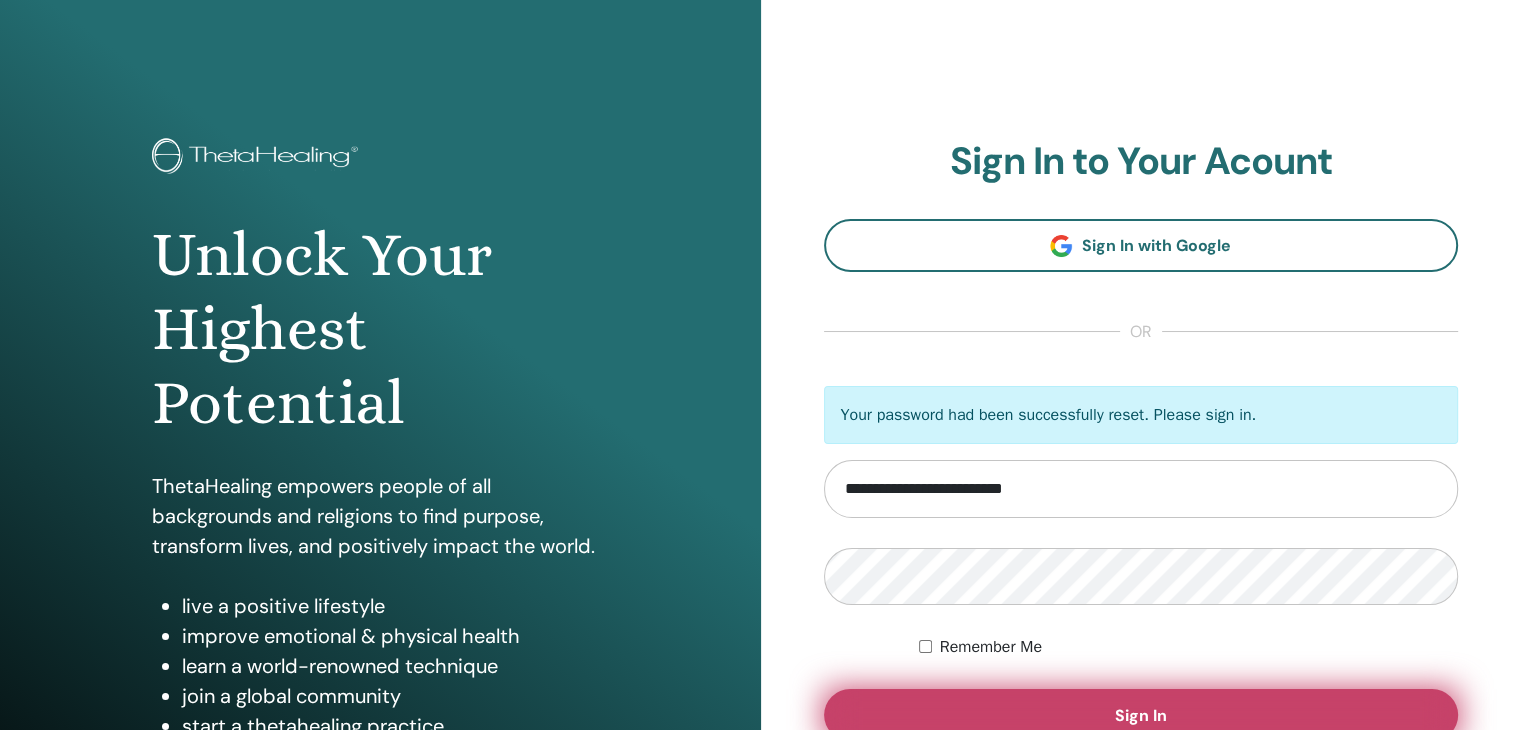click on "Sign In" at bounding box center (1141, 715) 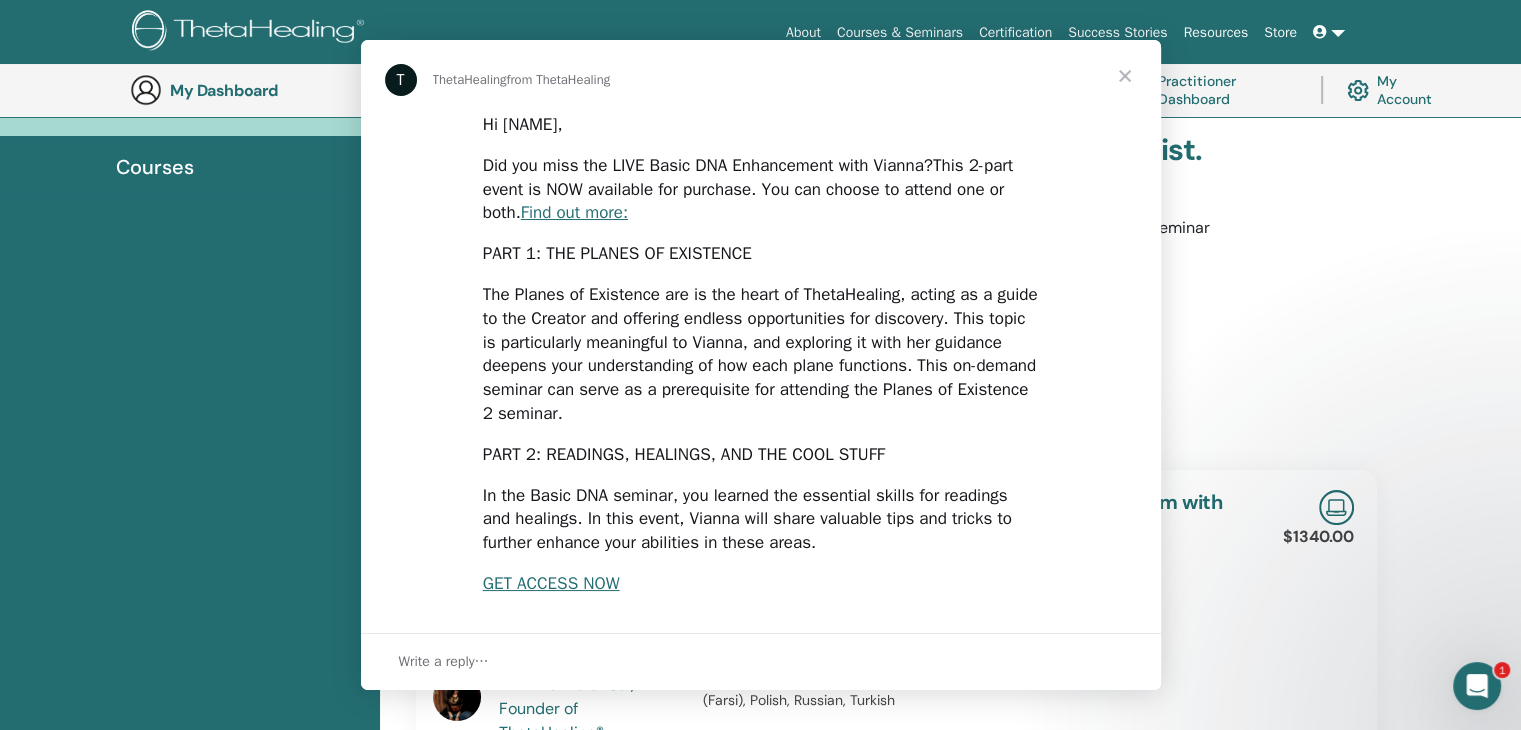 scroll, scrollTop: 359, scrollLeft: 0, axis: vertical 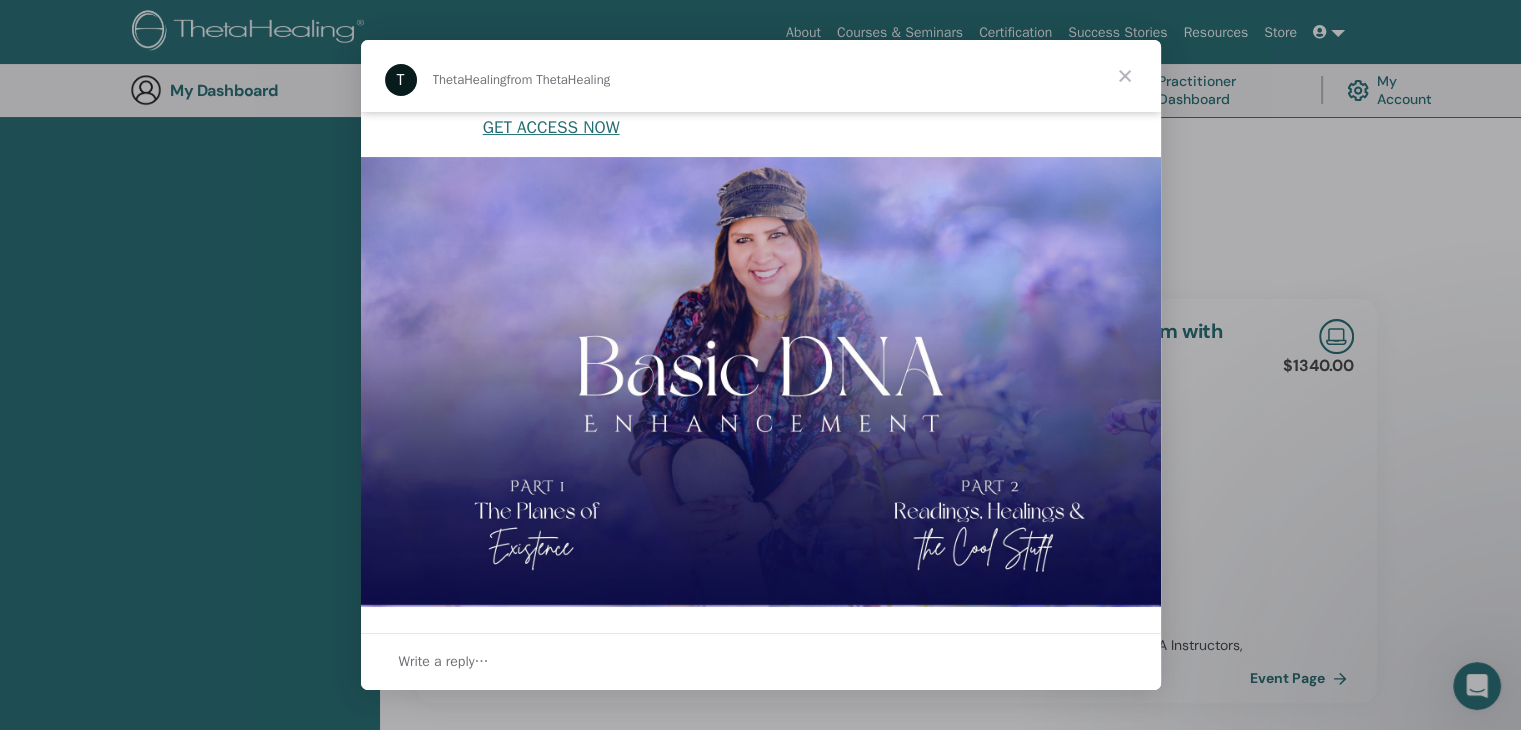 click at bounding box center (1125, 76) 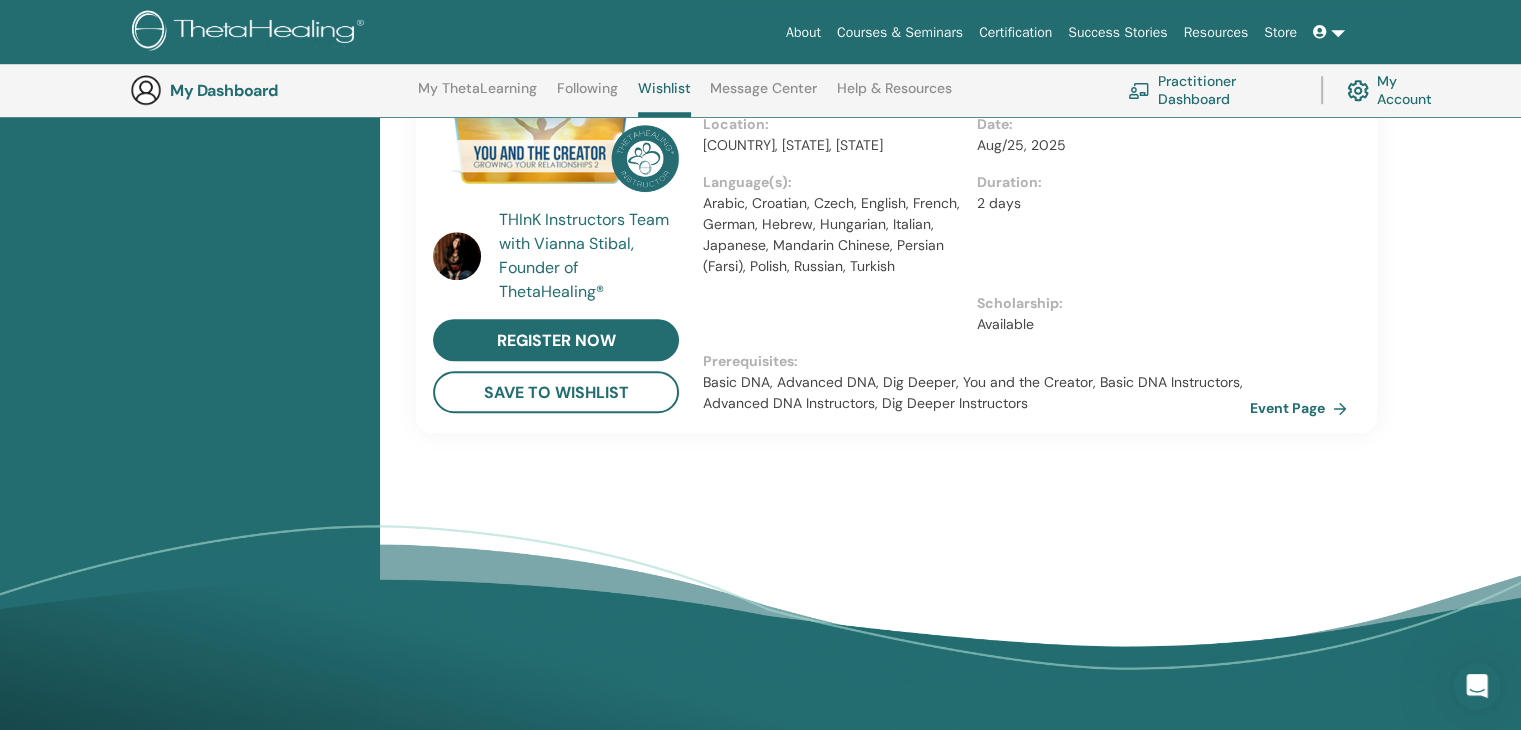 scroll, scrollTop: 1557, scrollLeft: 0, axis: vertical 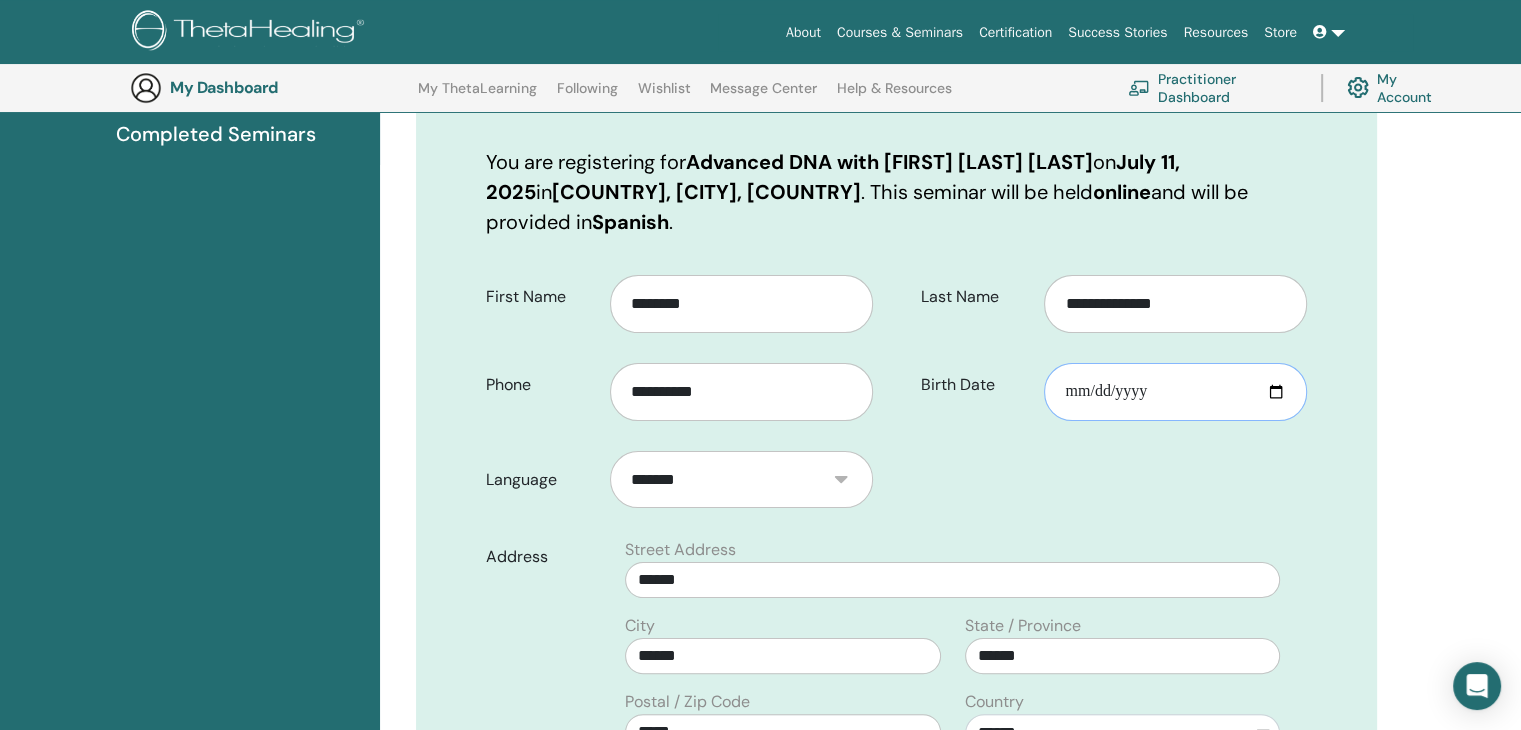 click on "Birth Date" at bounding box center (1175, 392) 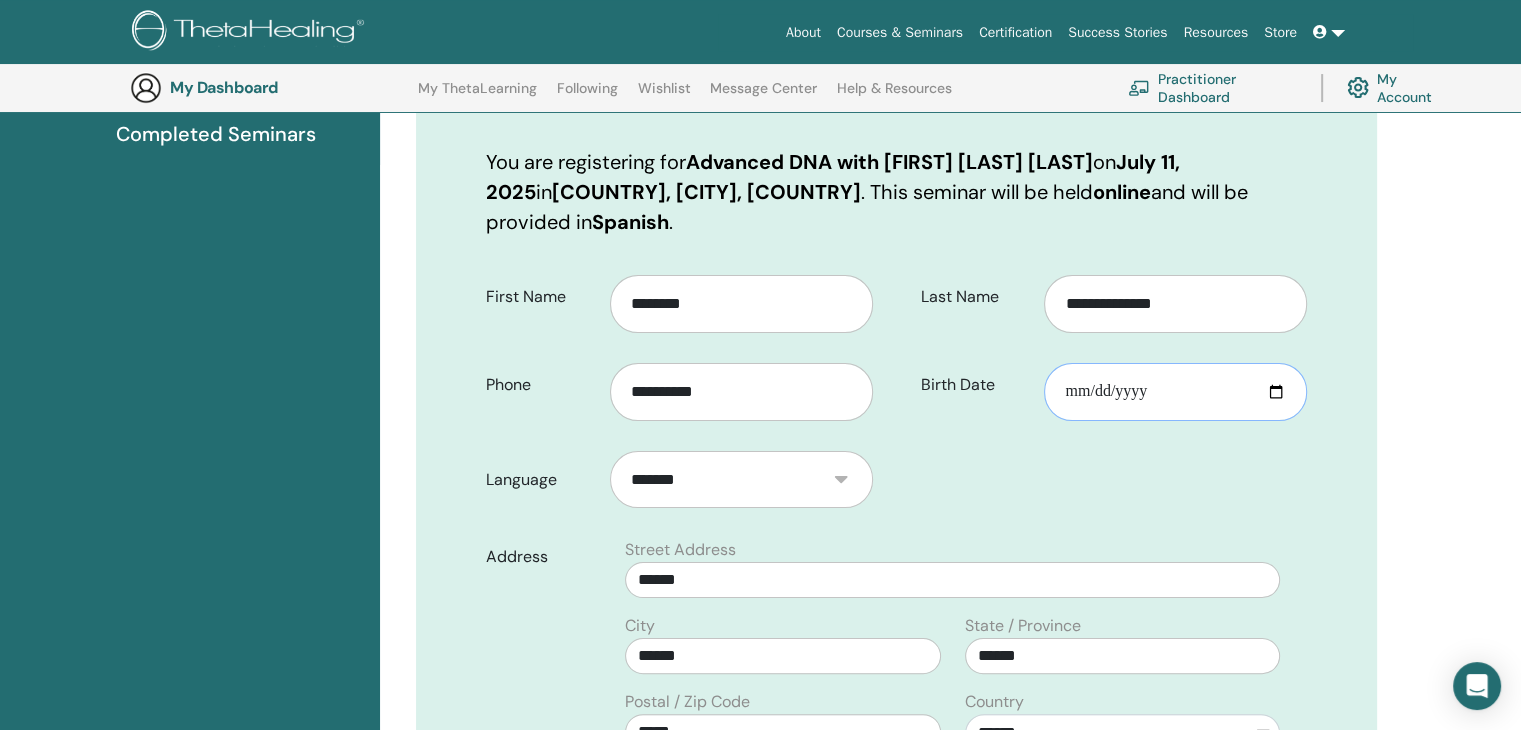 type on "**********" 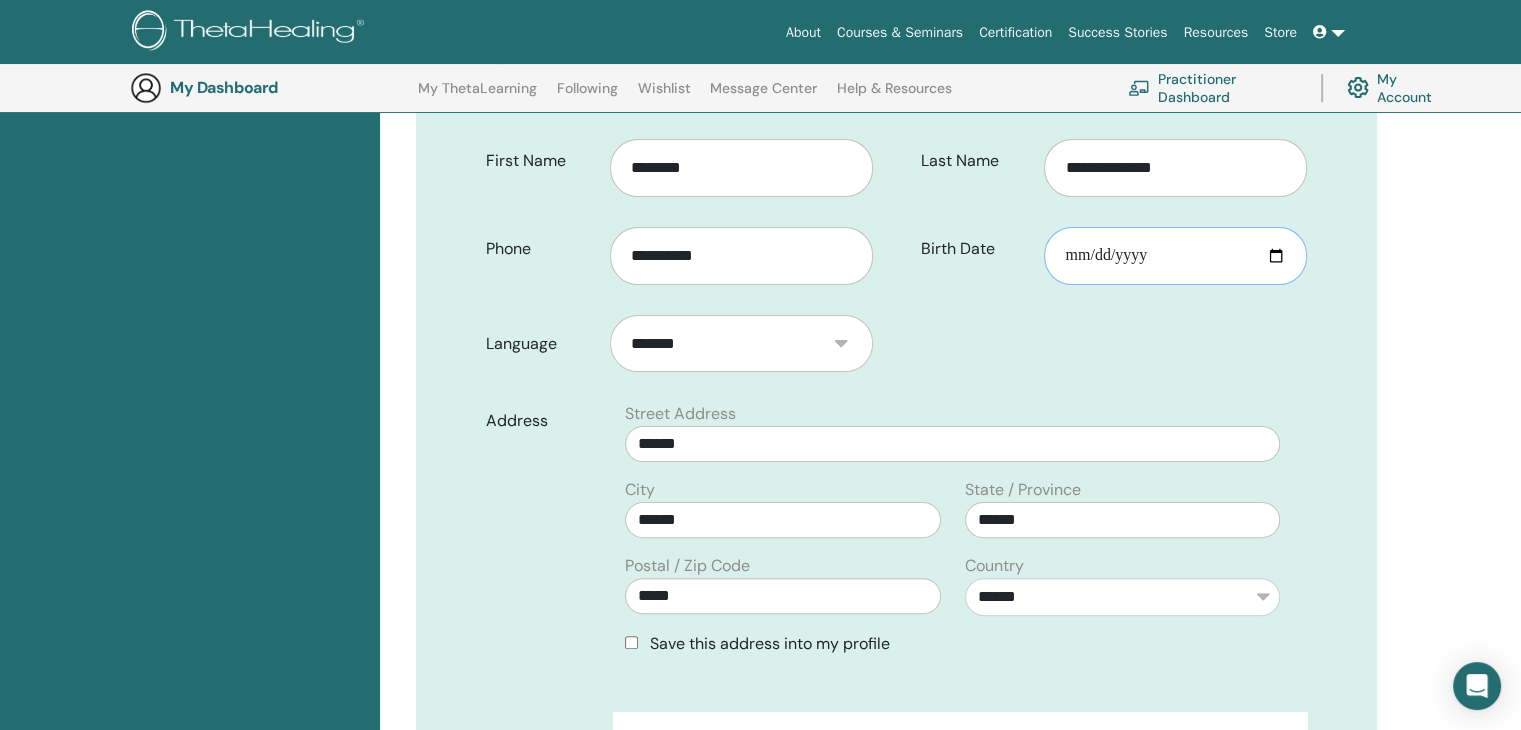 scroll, scrollTop: 421, scrollLeft: 0, axis: vertical 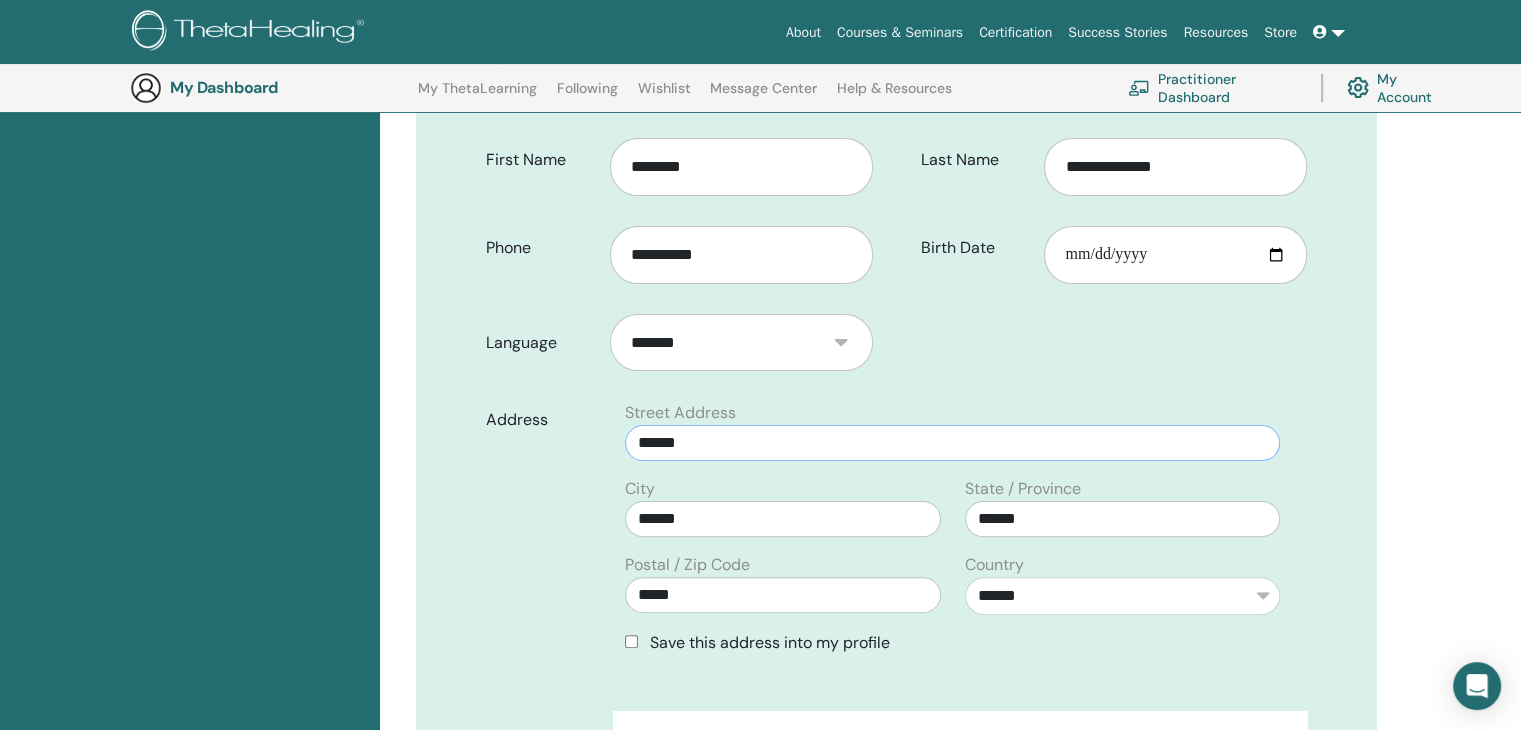 click on "******" at bounding box center [952, 443] 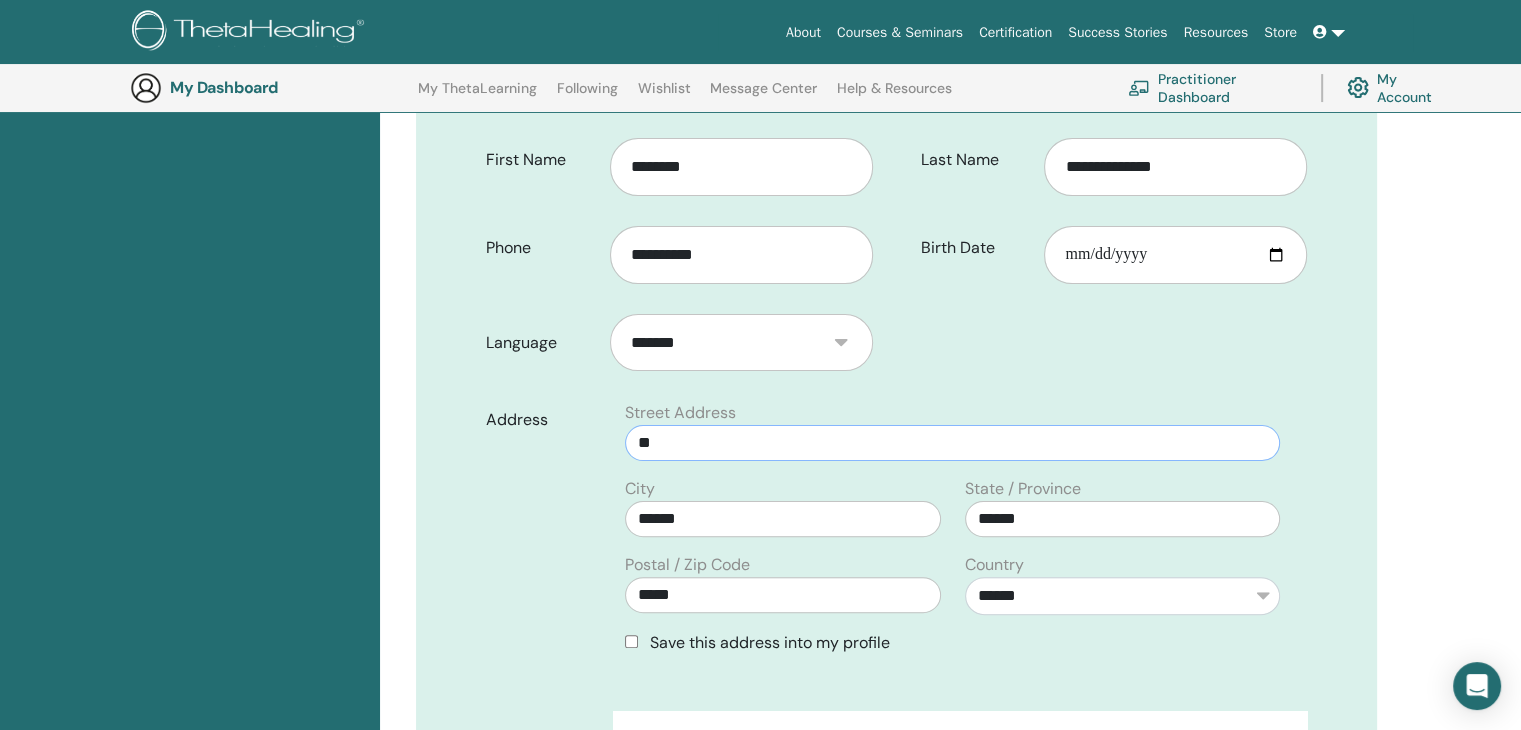type on "*" 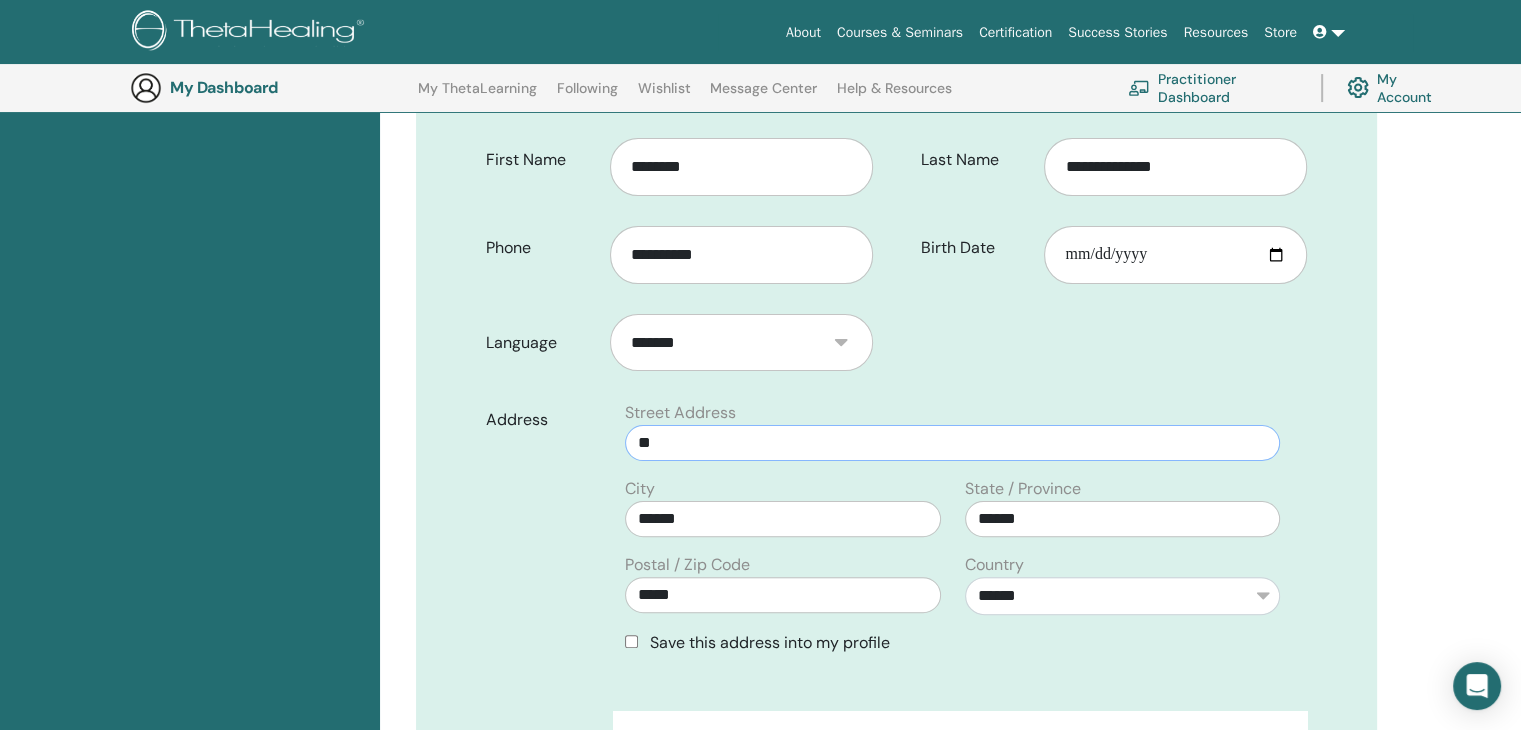 type on "*" 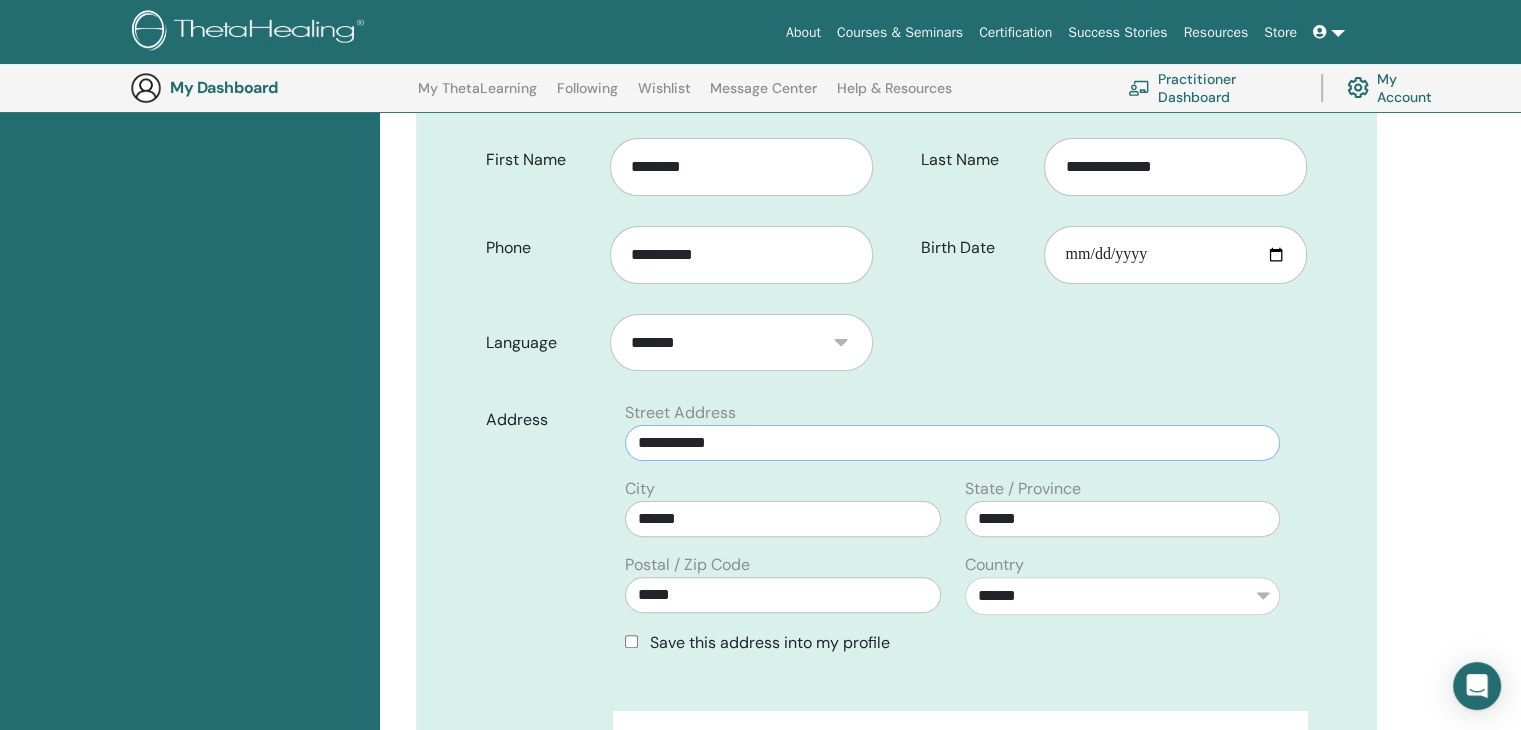 type on "**********" 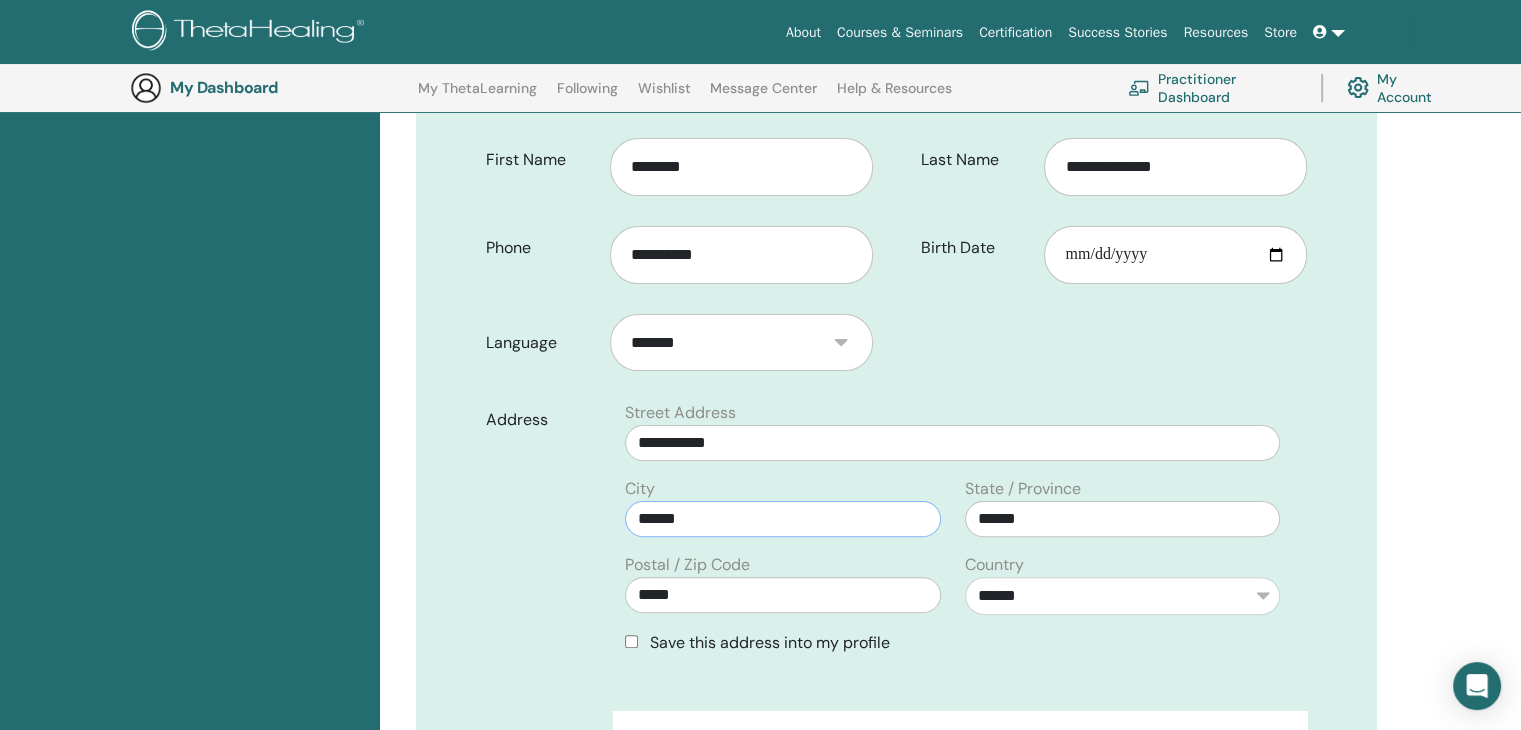 click on "******" at bounding box center [782, 519] 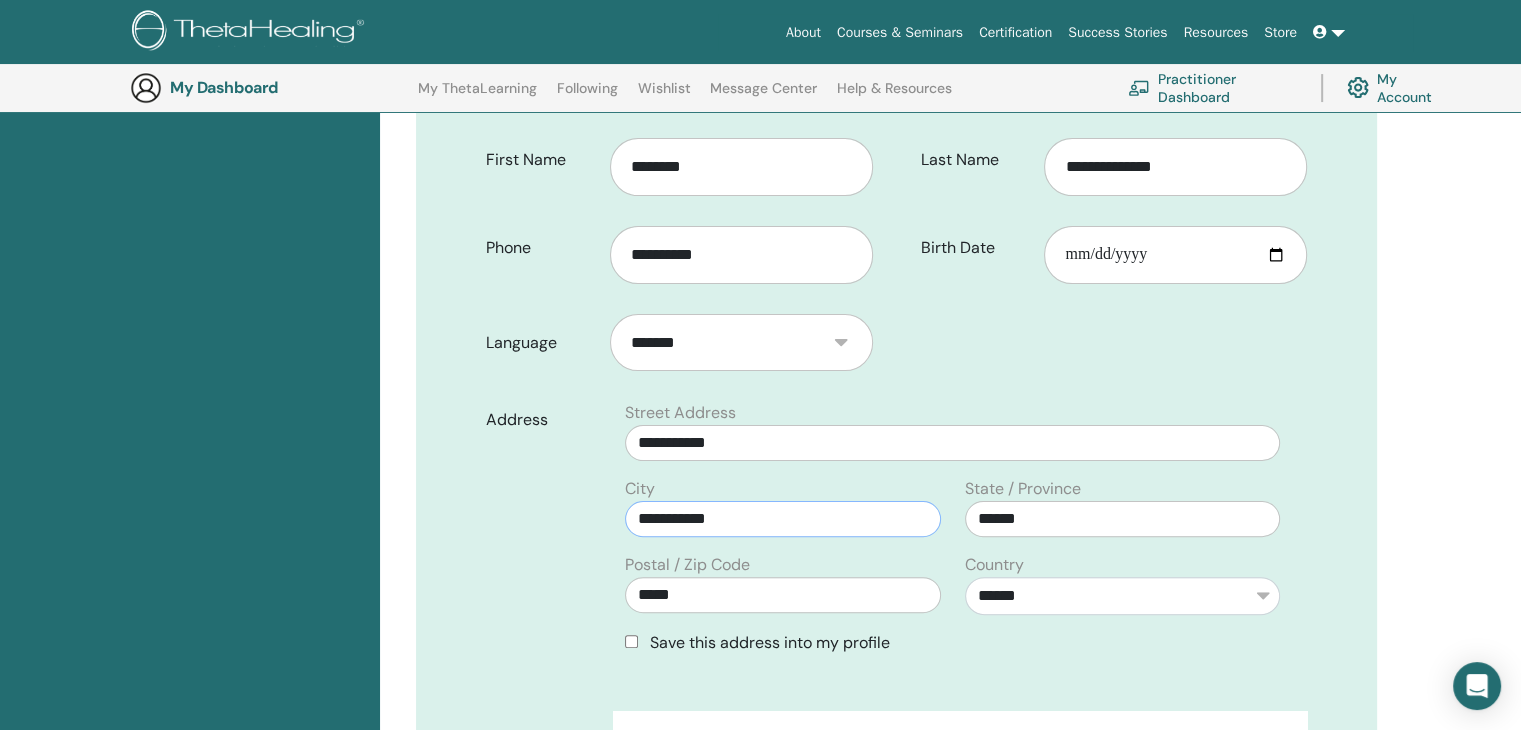 type on "**********" 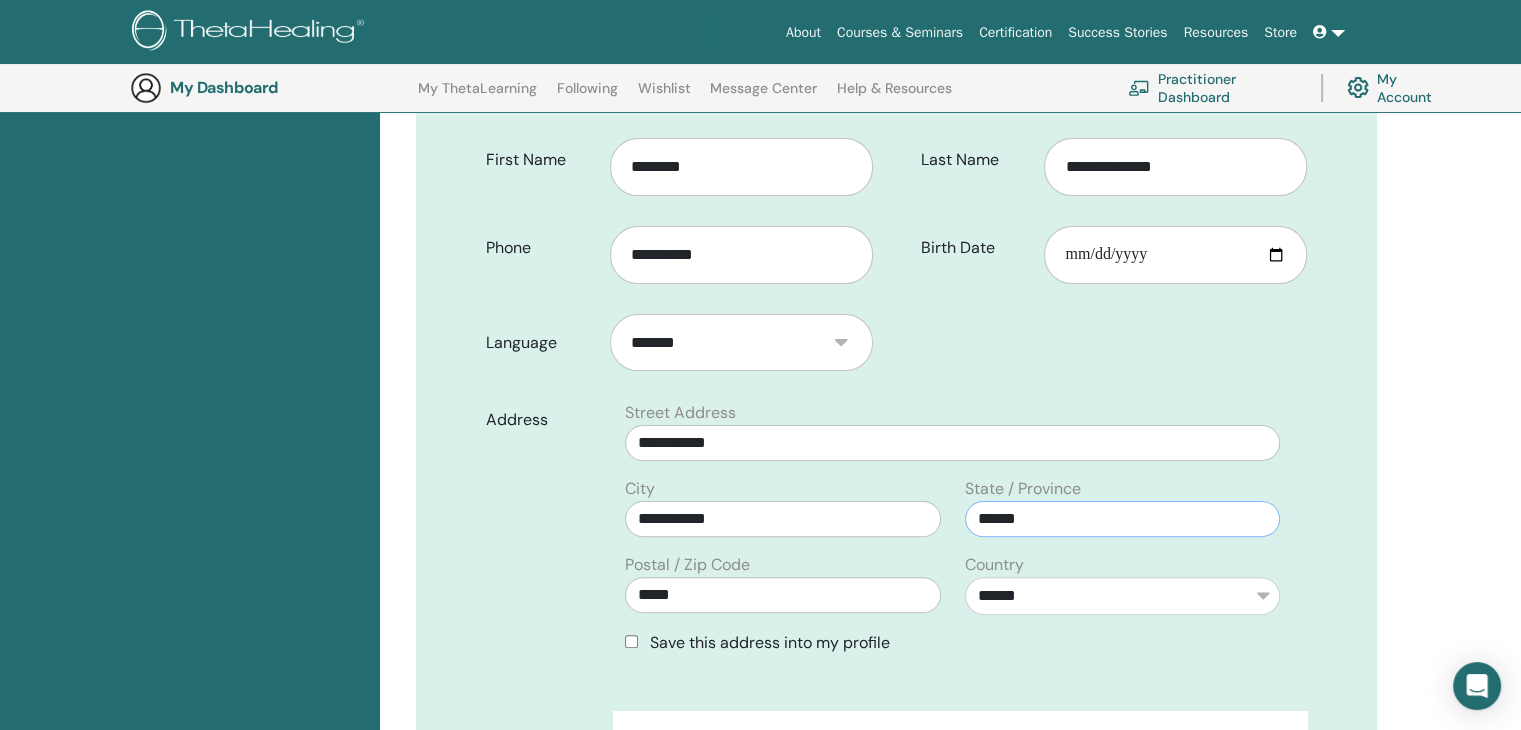 click on "******" at bounding box center (1122, 519) 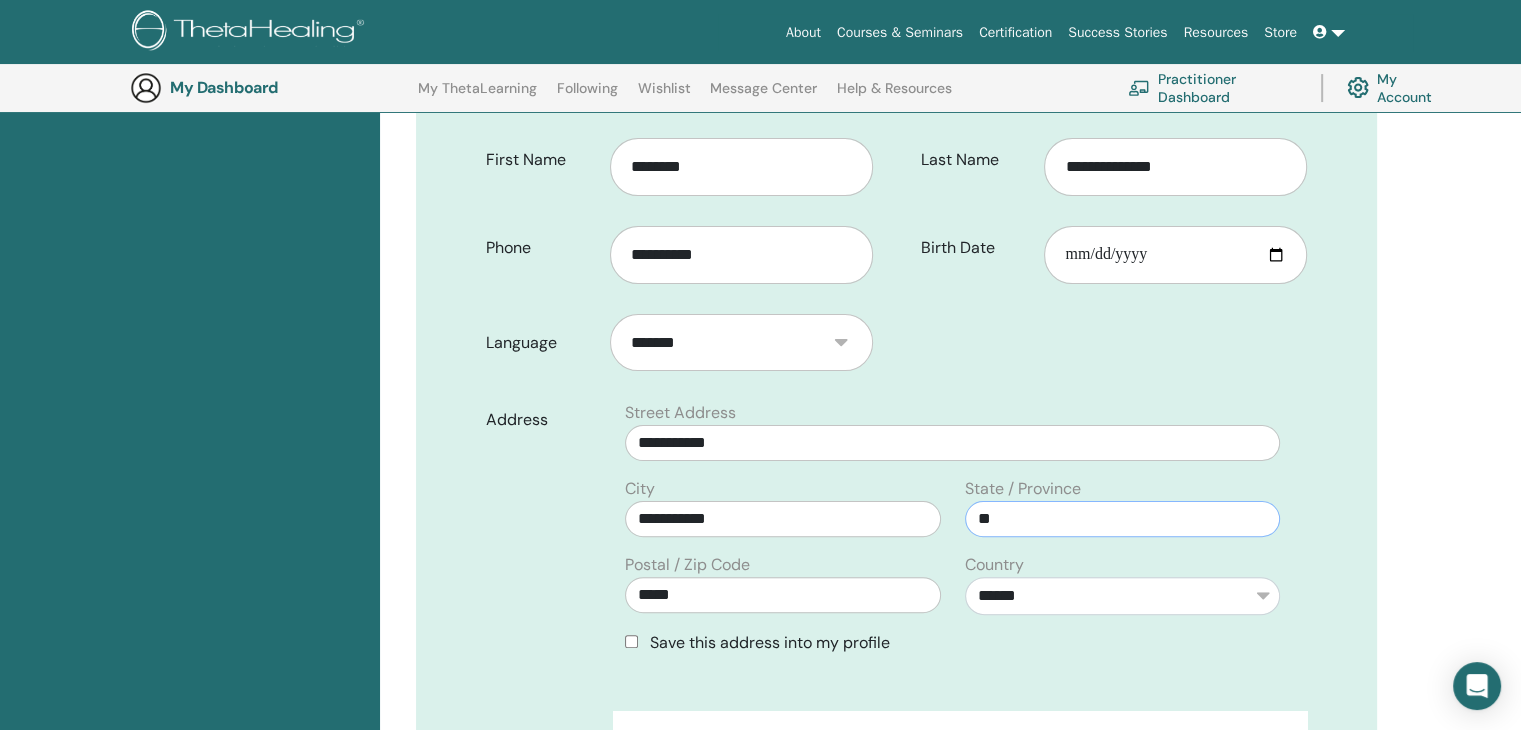 type on "*" 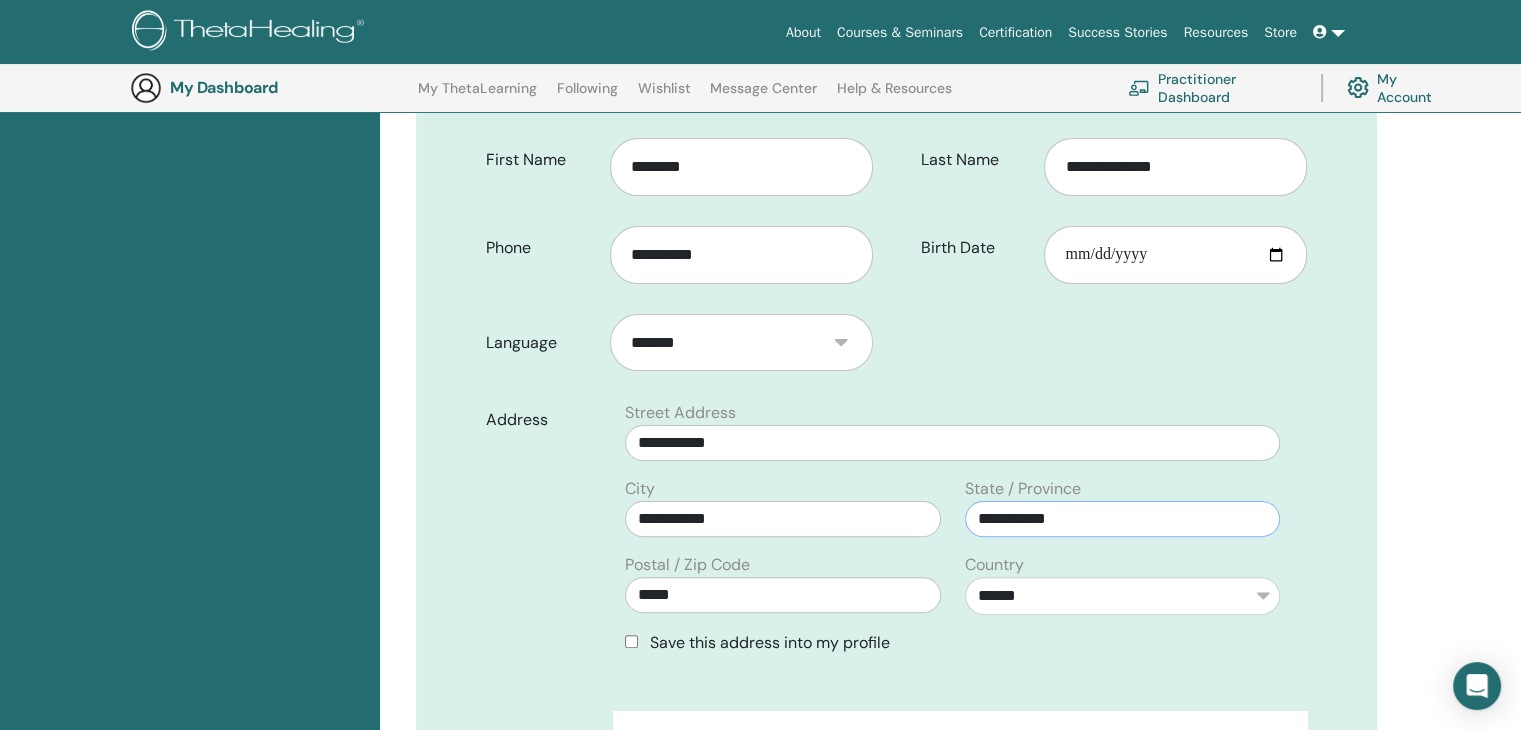 type on "**********" 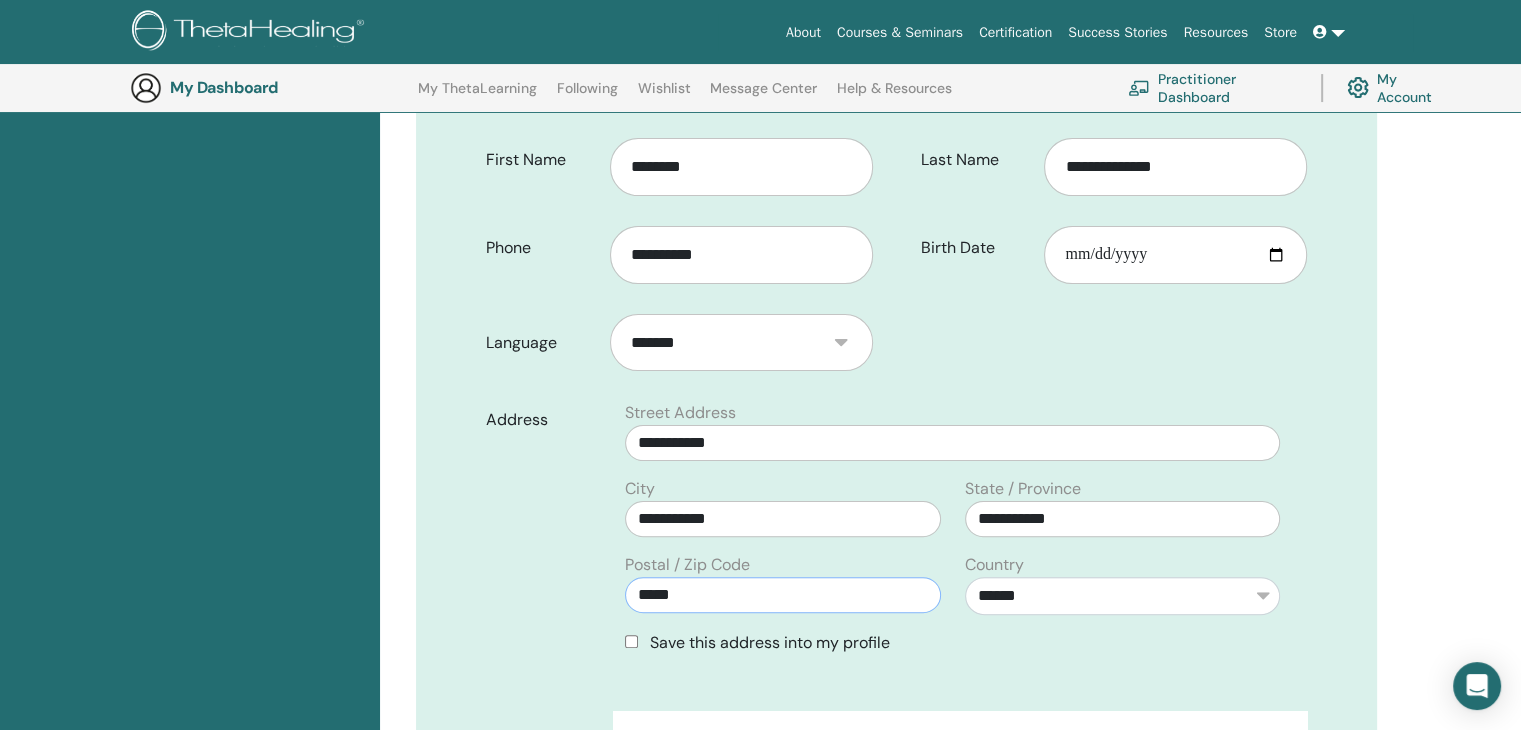 click on "*****" at bounding box center [782, 595] 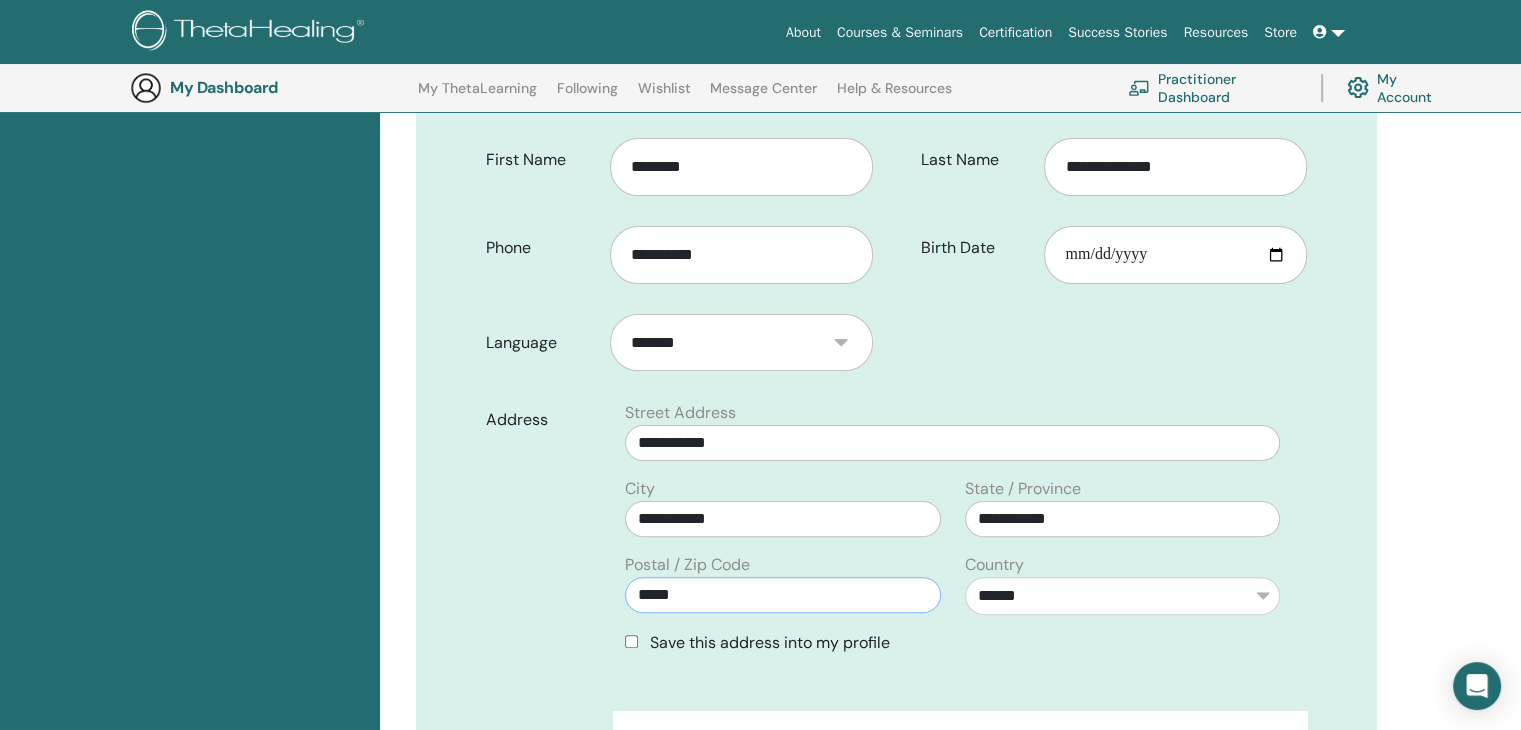 type on "*****" 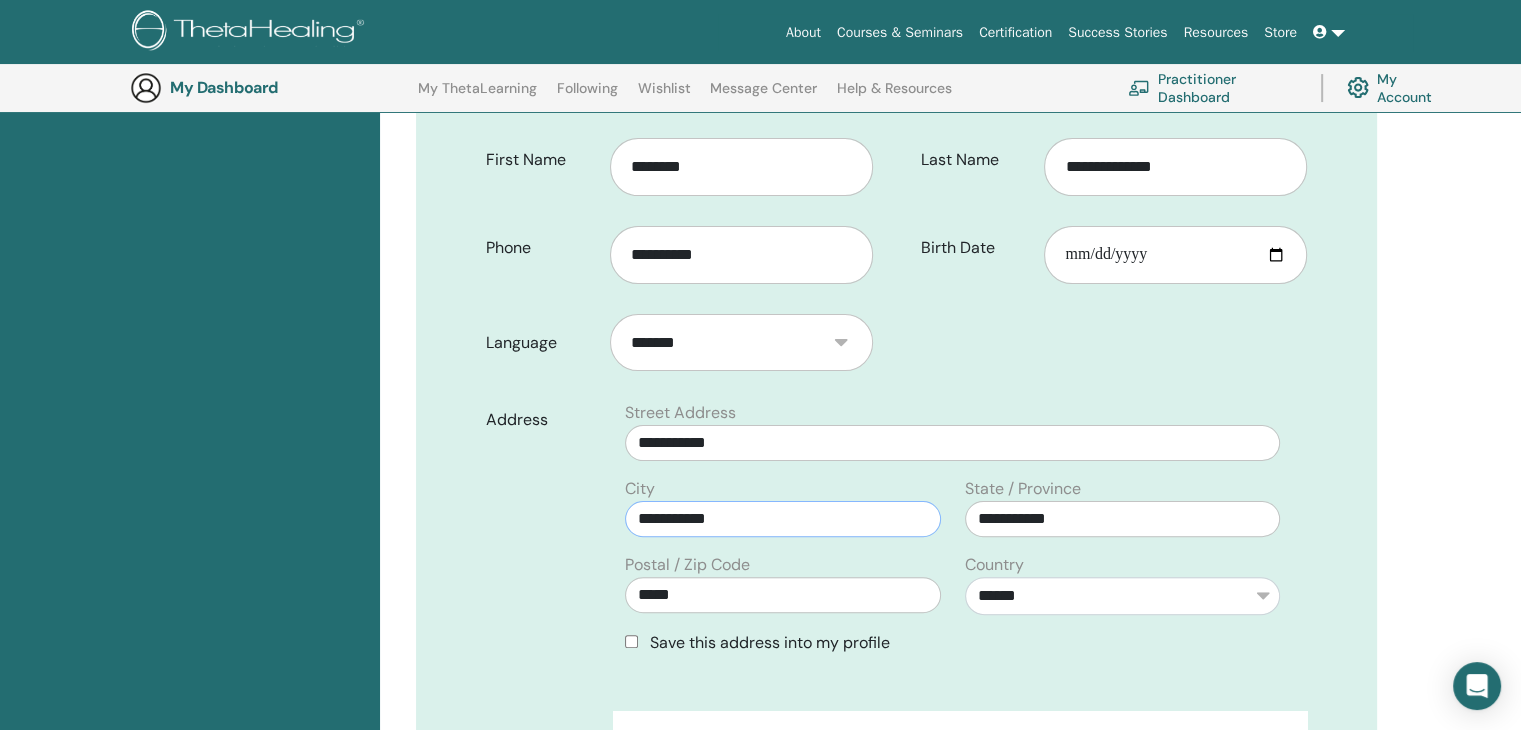 click on "**********" at bounding box center [782, 519] 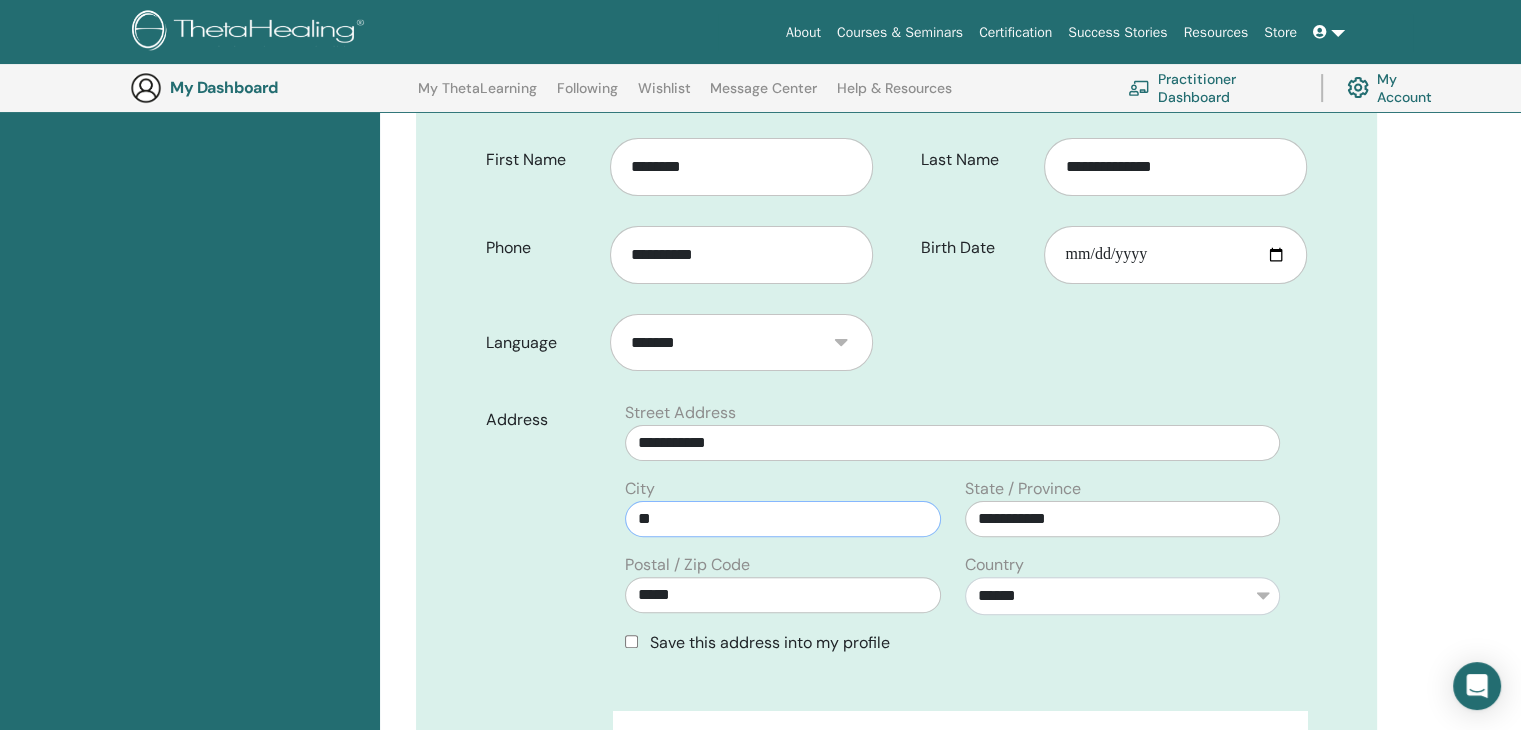 type on "*" 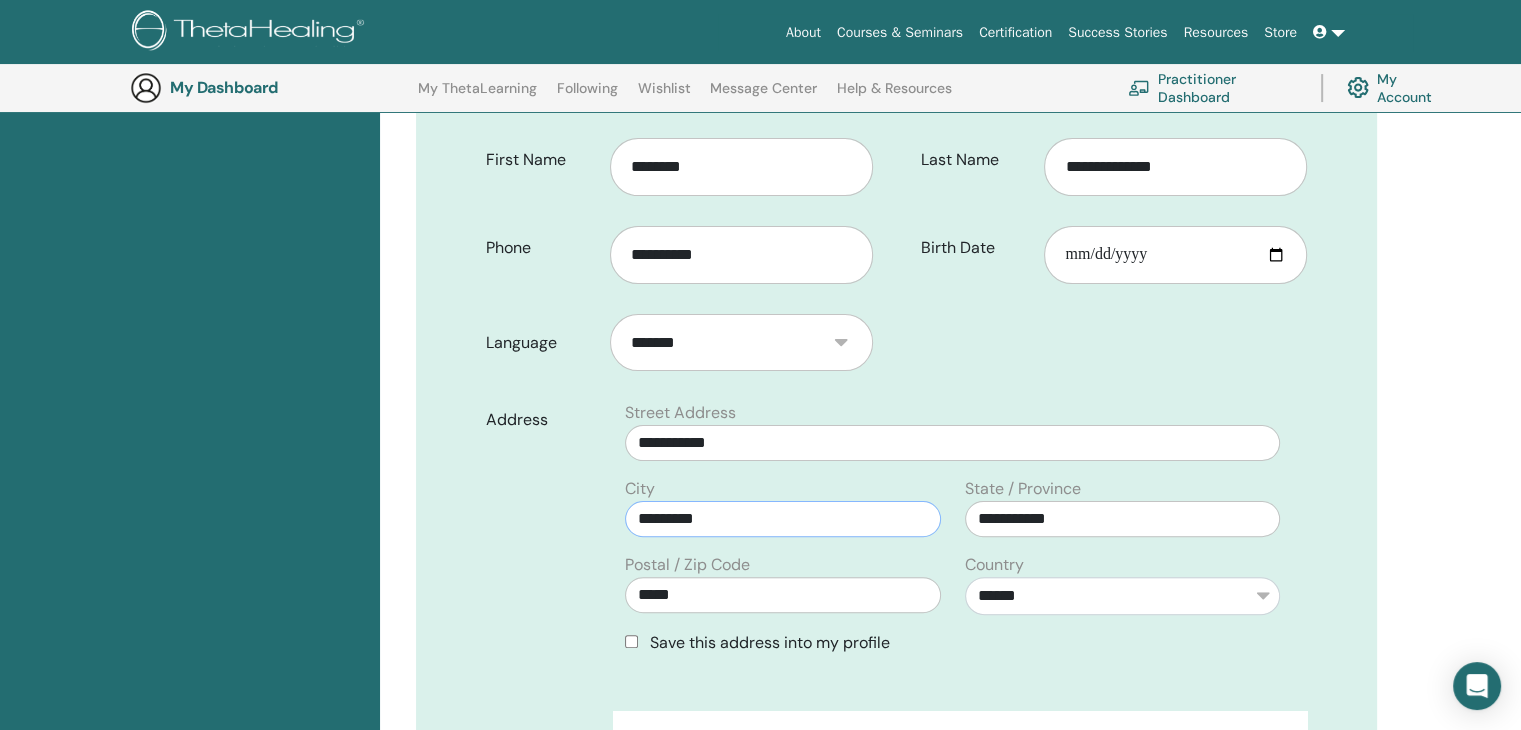 type on "*********" 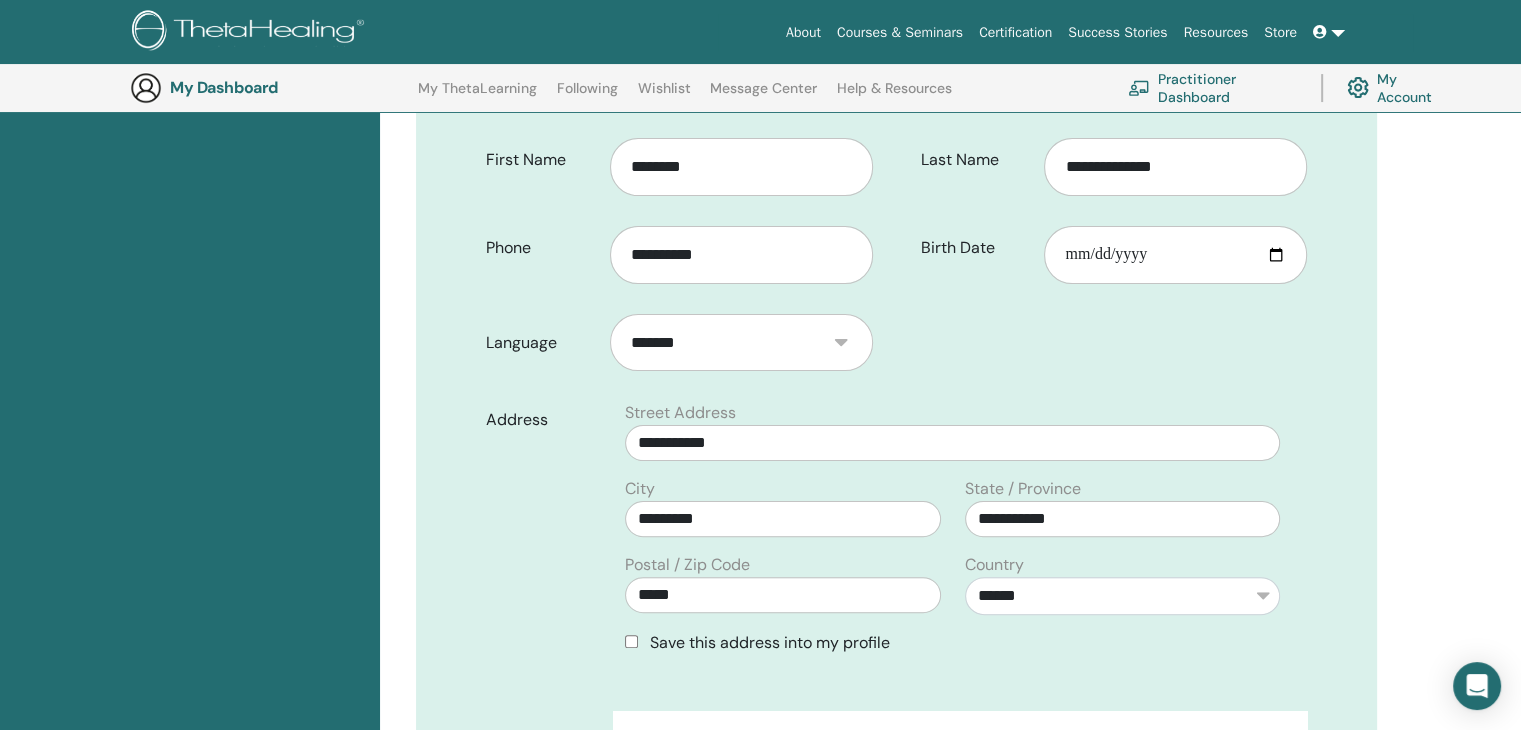 click on "**********" at bounding box center (952, 536) 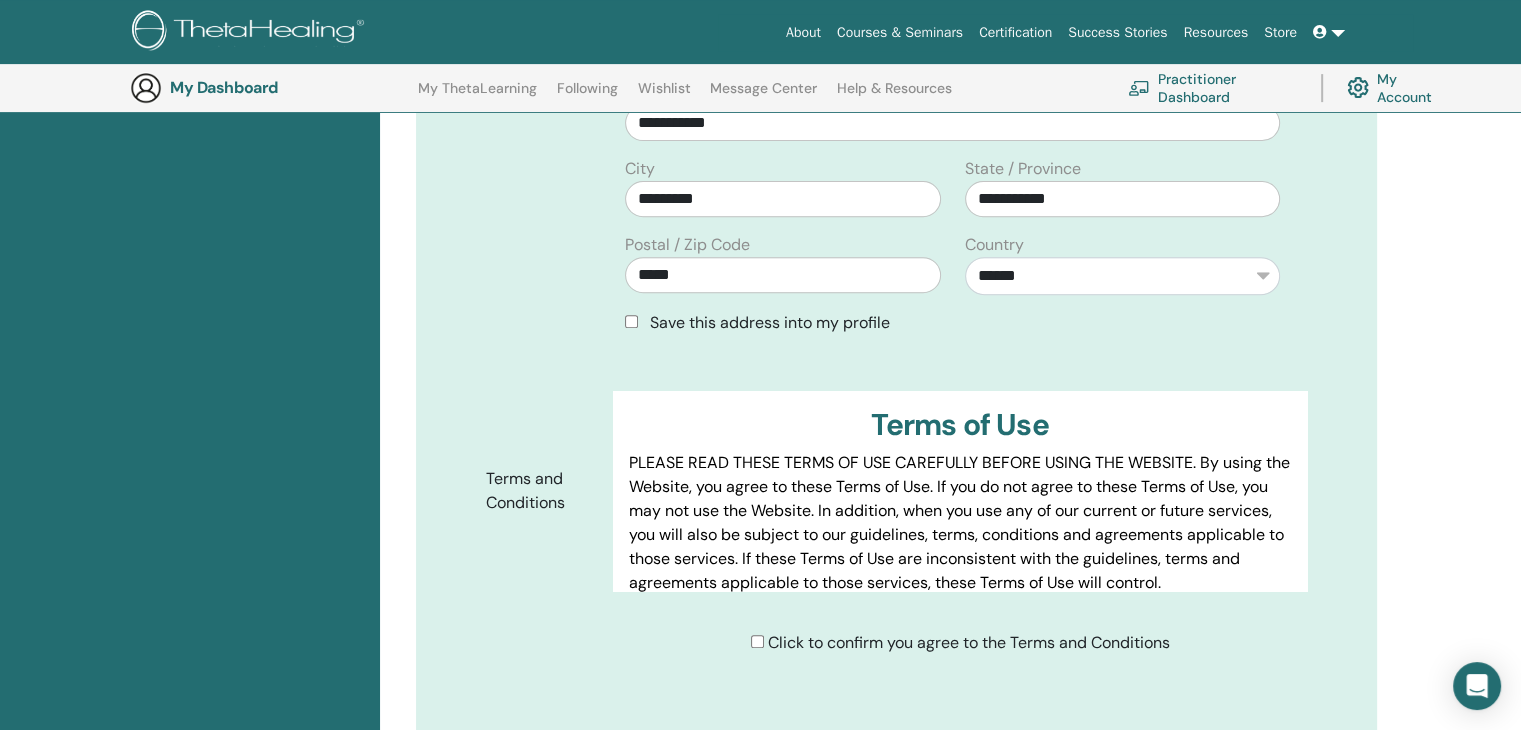 scroll, scrollTop: 844, scrollLeft: 0, axis: vertical 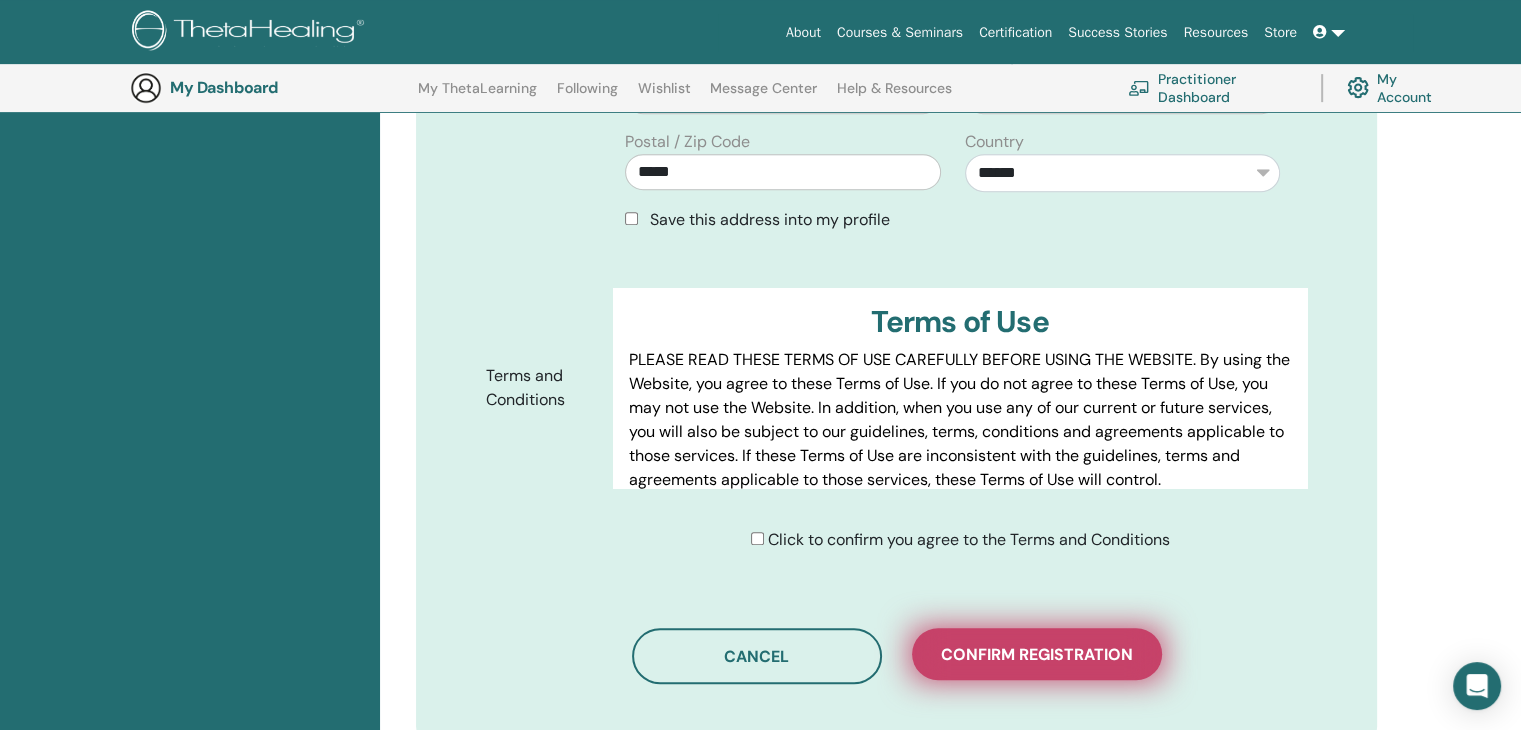 click on "Confirm registration" at bounding box center (1037, 654) 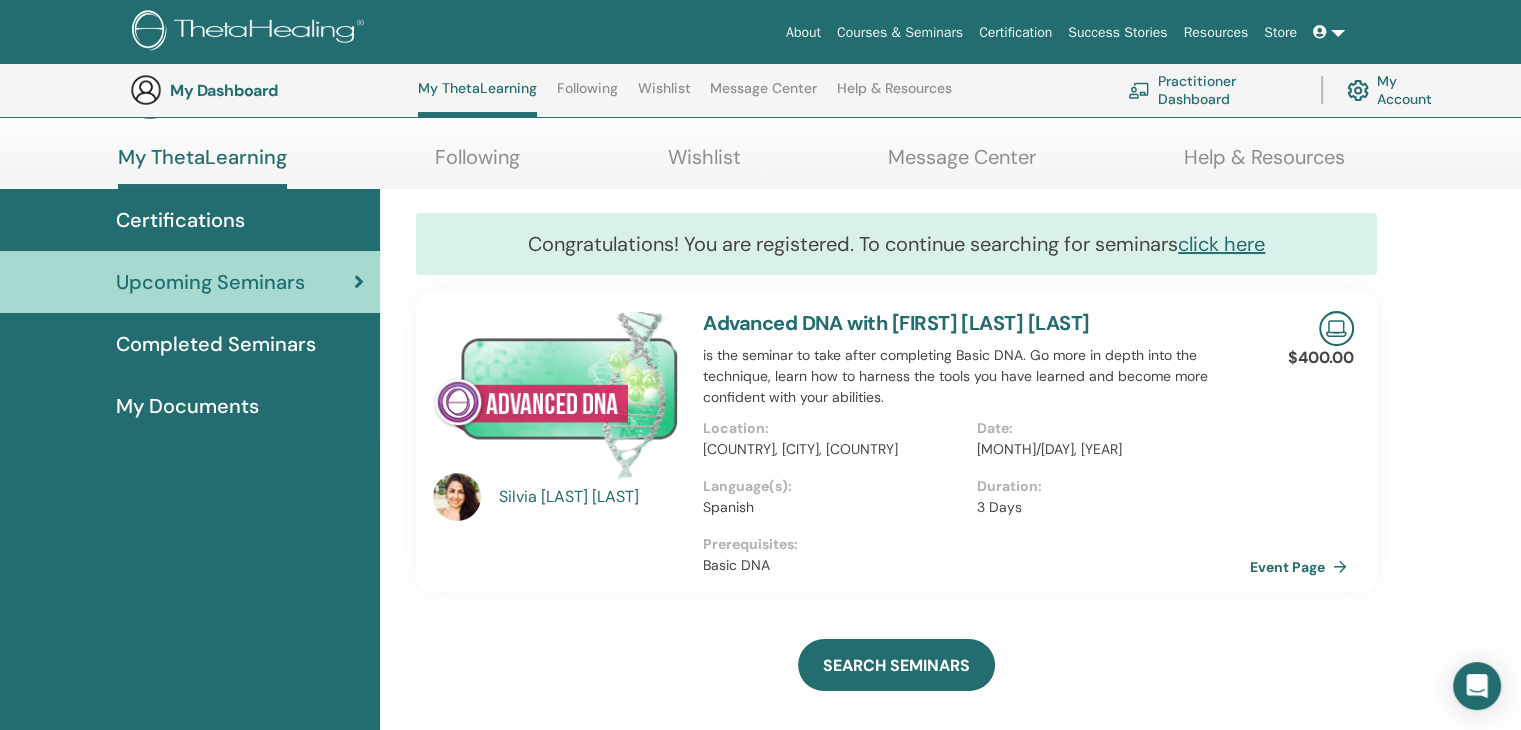 scroll, scrollTop: 0, scrollLeft: 0, axis: both 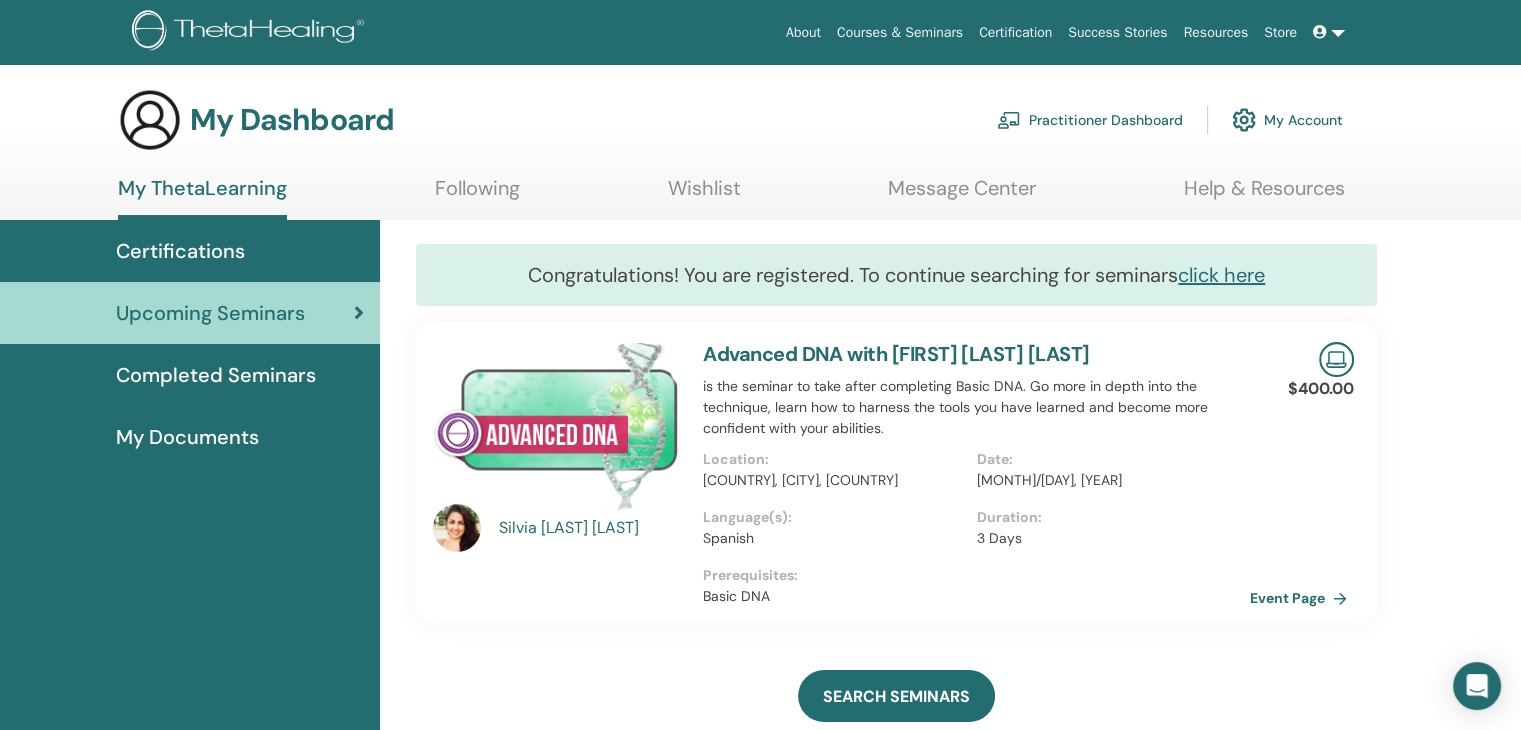 click on "Completed Seminars" at bounding box center [216, 375] 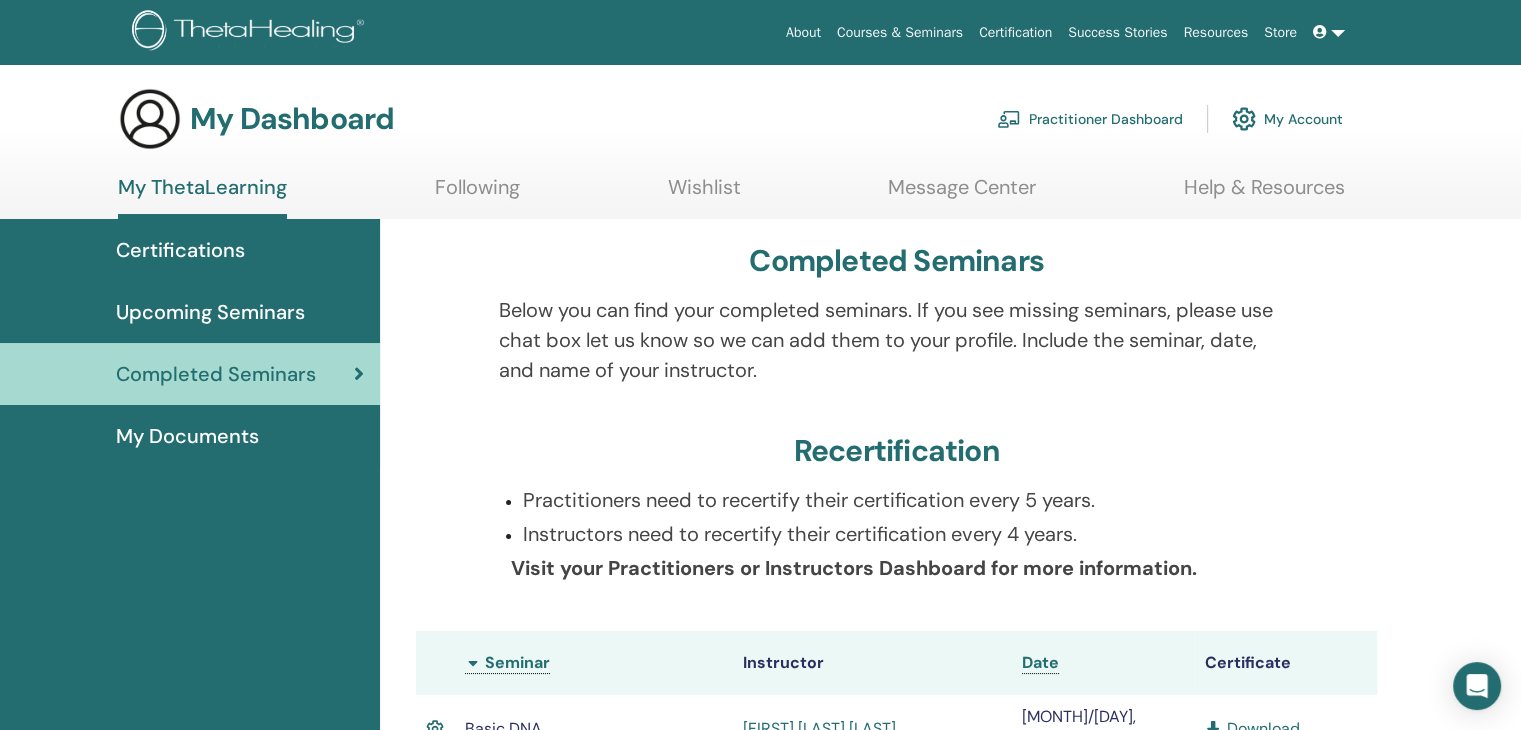scroll, scrollTop: 0, scrollLeft: 0, axis: both 